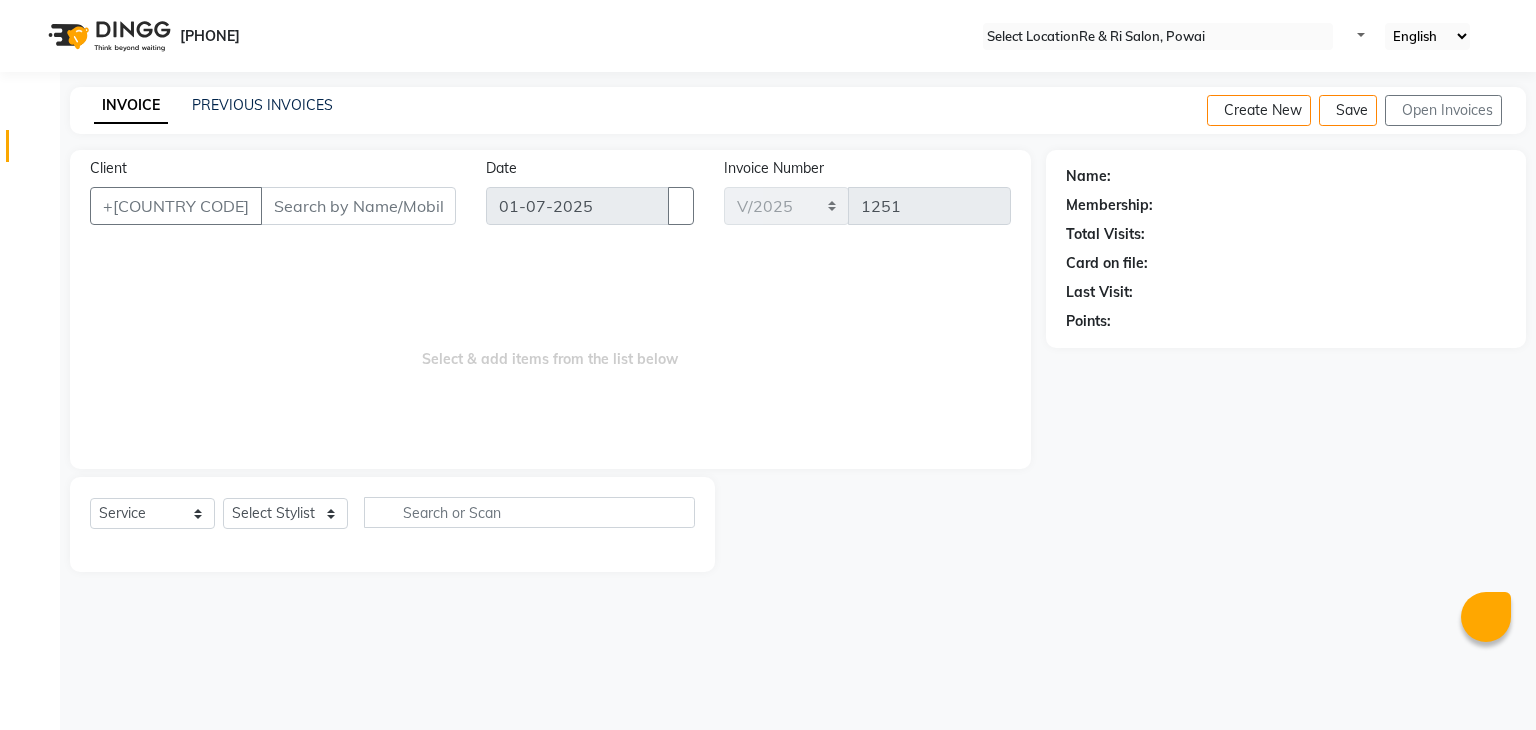scroll, scrollTop: 0, scrollLeft: 0, axis: both 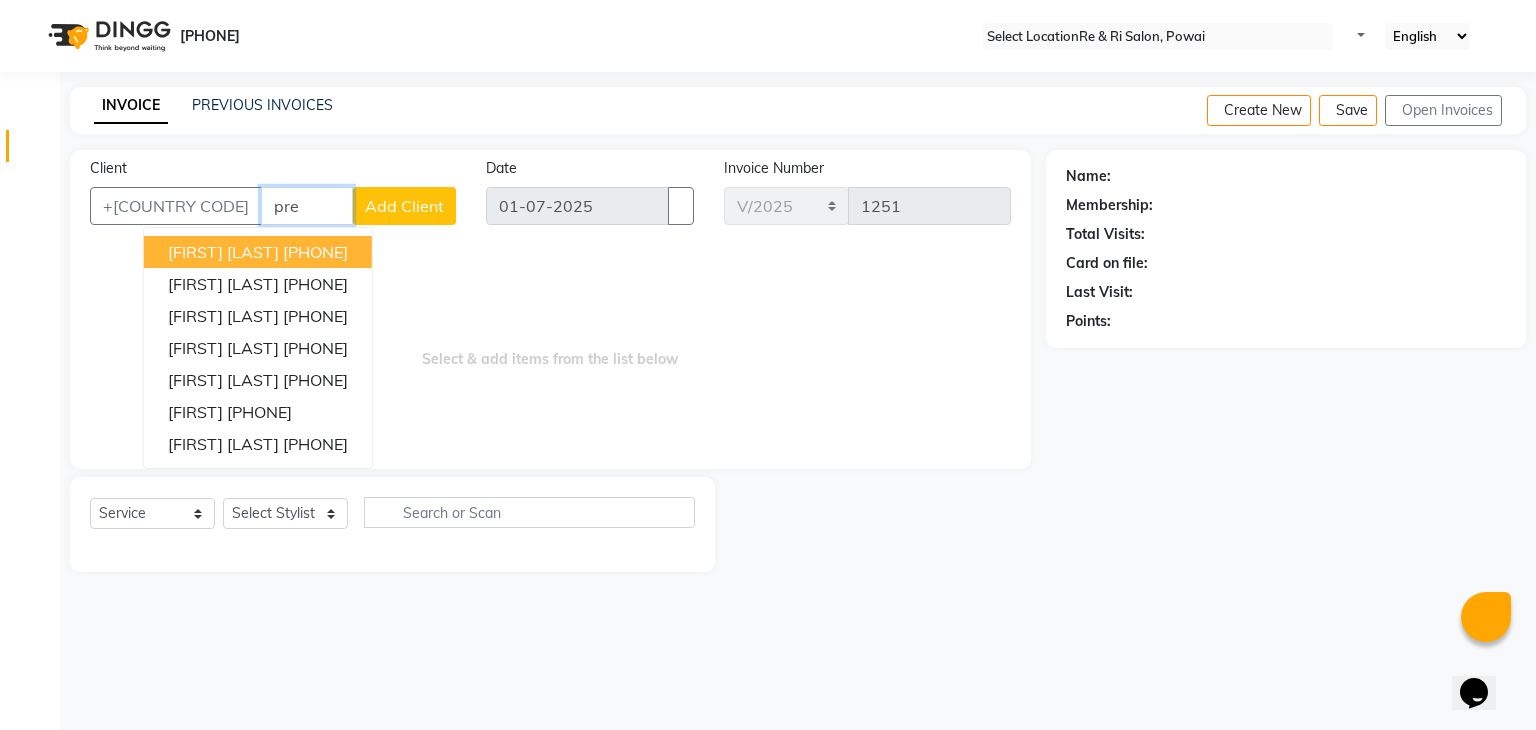 click on "99******24" at bounding box center (315, 252) 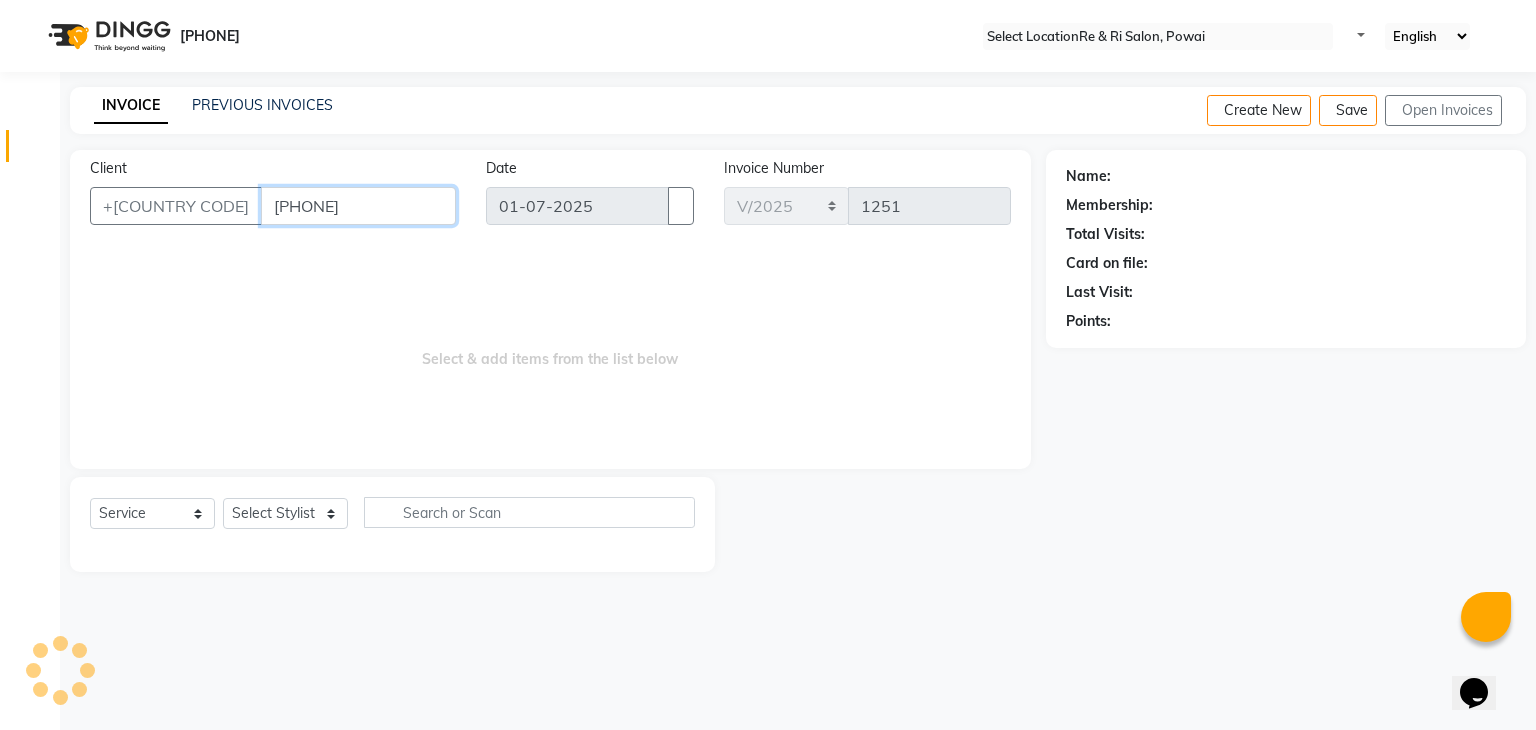 type on "99******24" 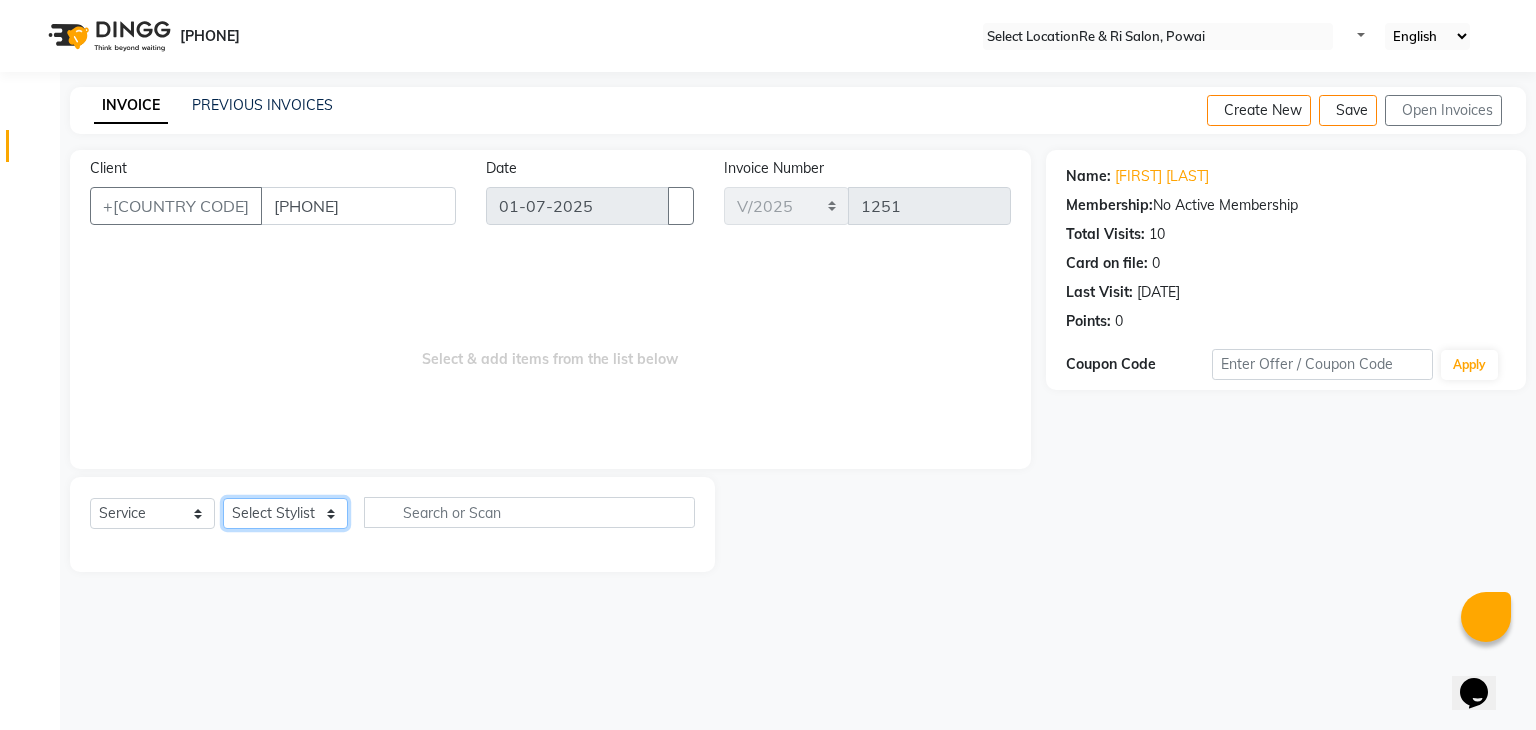click on "Select Stylist Amaan ana Danish  Poonam Rehaan  Salman  Sandy" at bounding box center (285, 513) 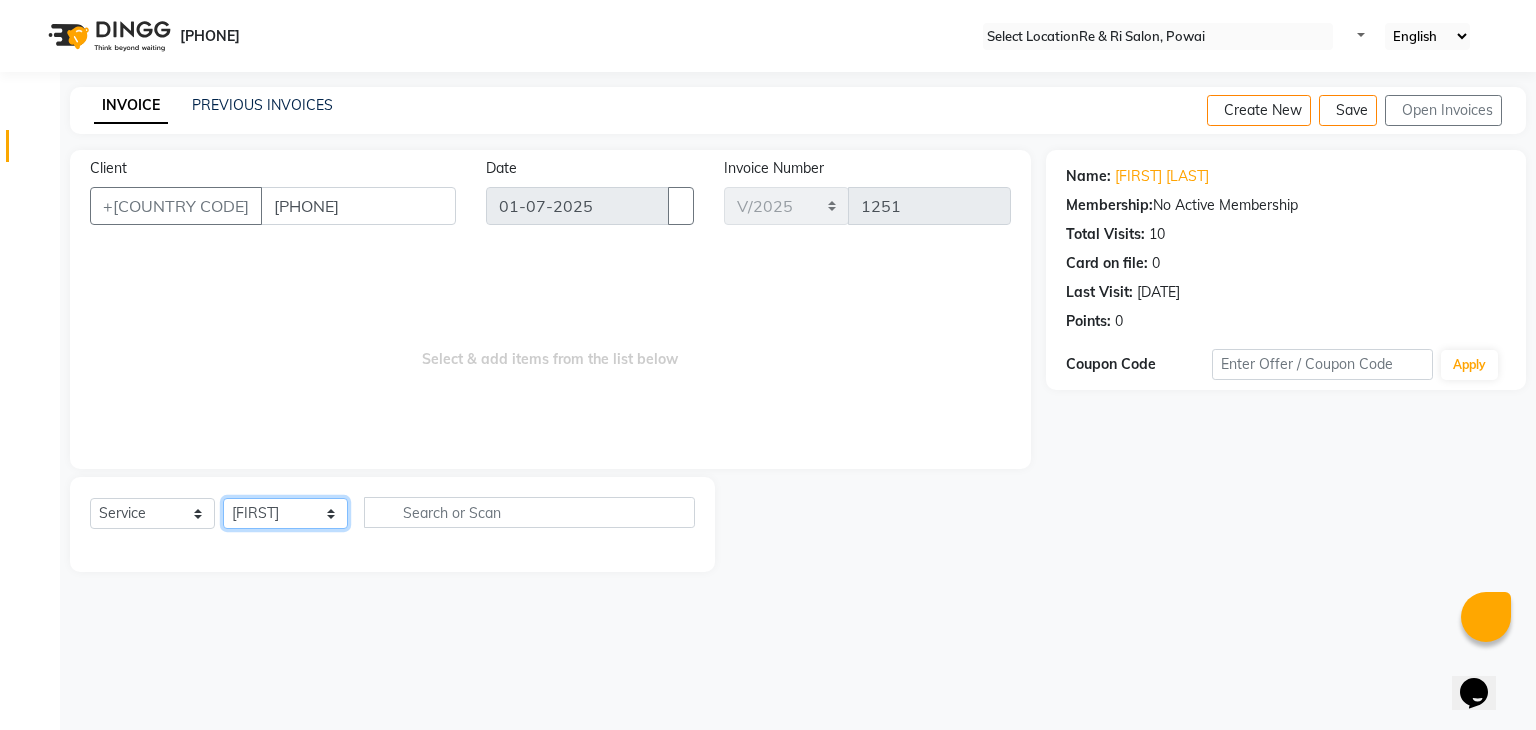 click on "Select Stylist Amaan ana Danish  Poonam Rehaan  Salman  Sandy" at bounding box center (285, 513) 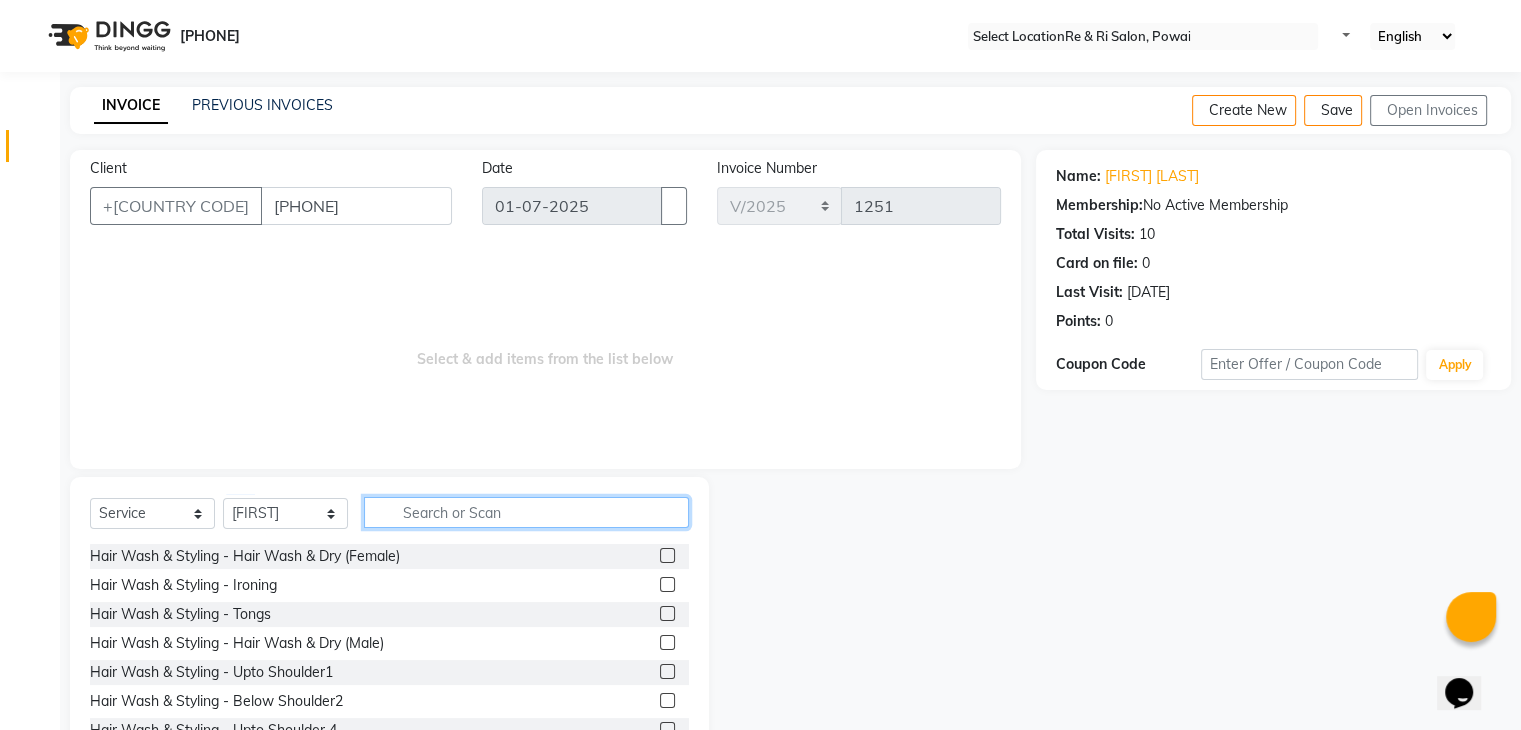 click at bounding box center (526, 512) 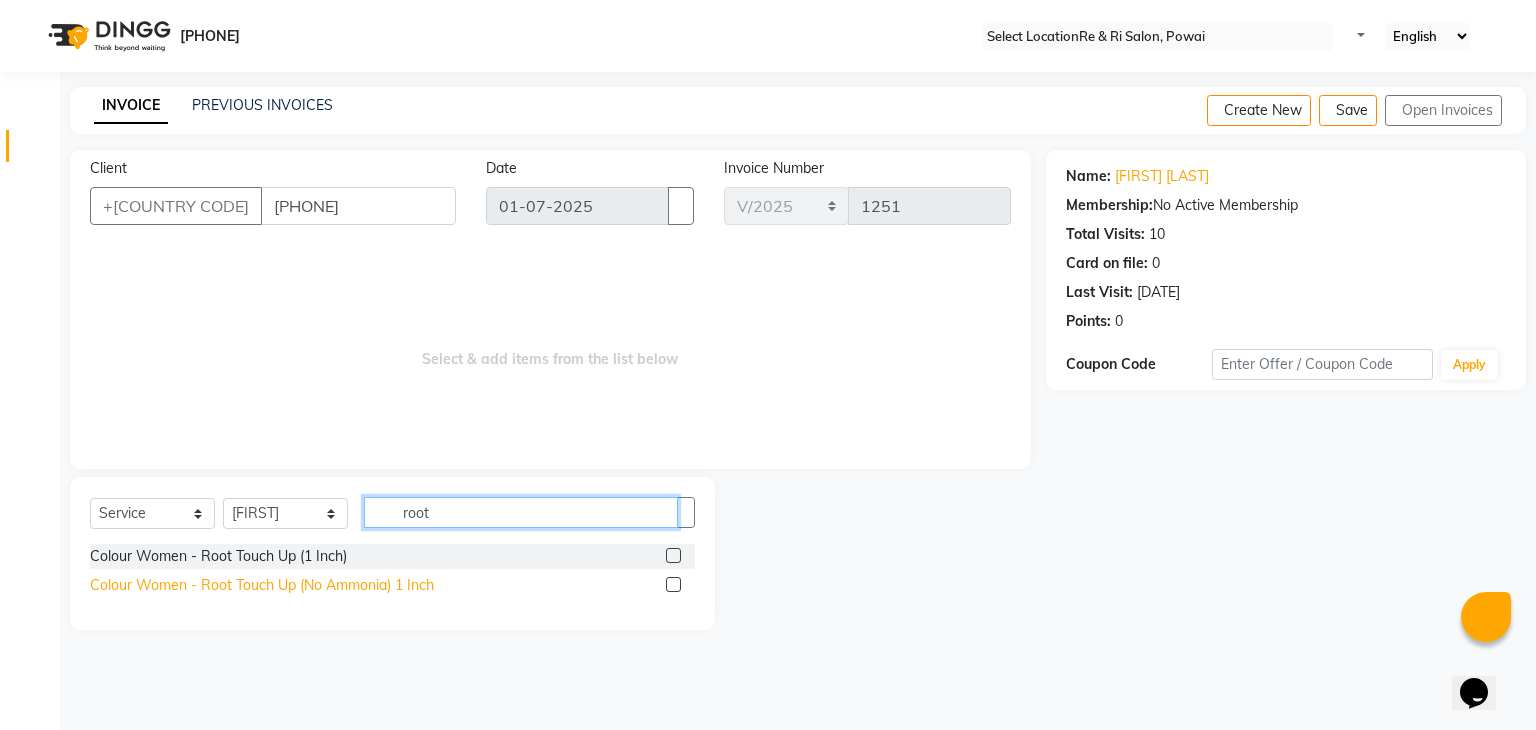 type on "root" 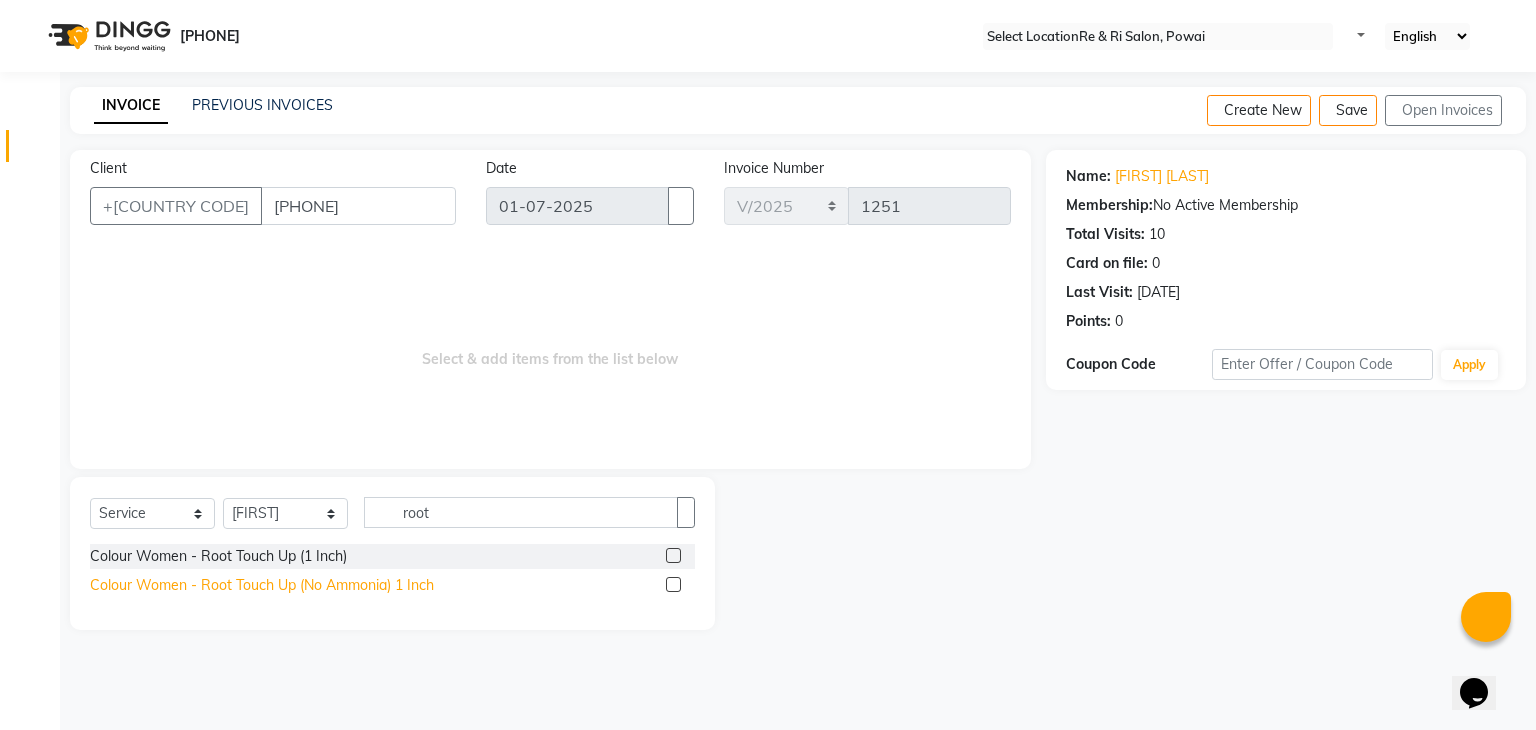 click on "Colour Women - Root Touch Up (No Ammonia) 1 Inch" at bounding box center [218, 556] 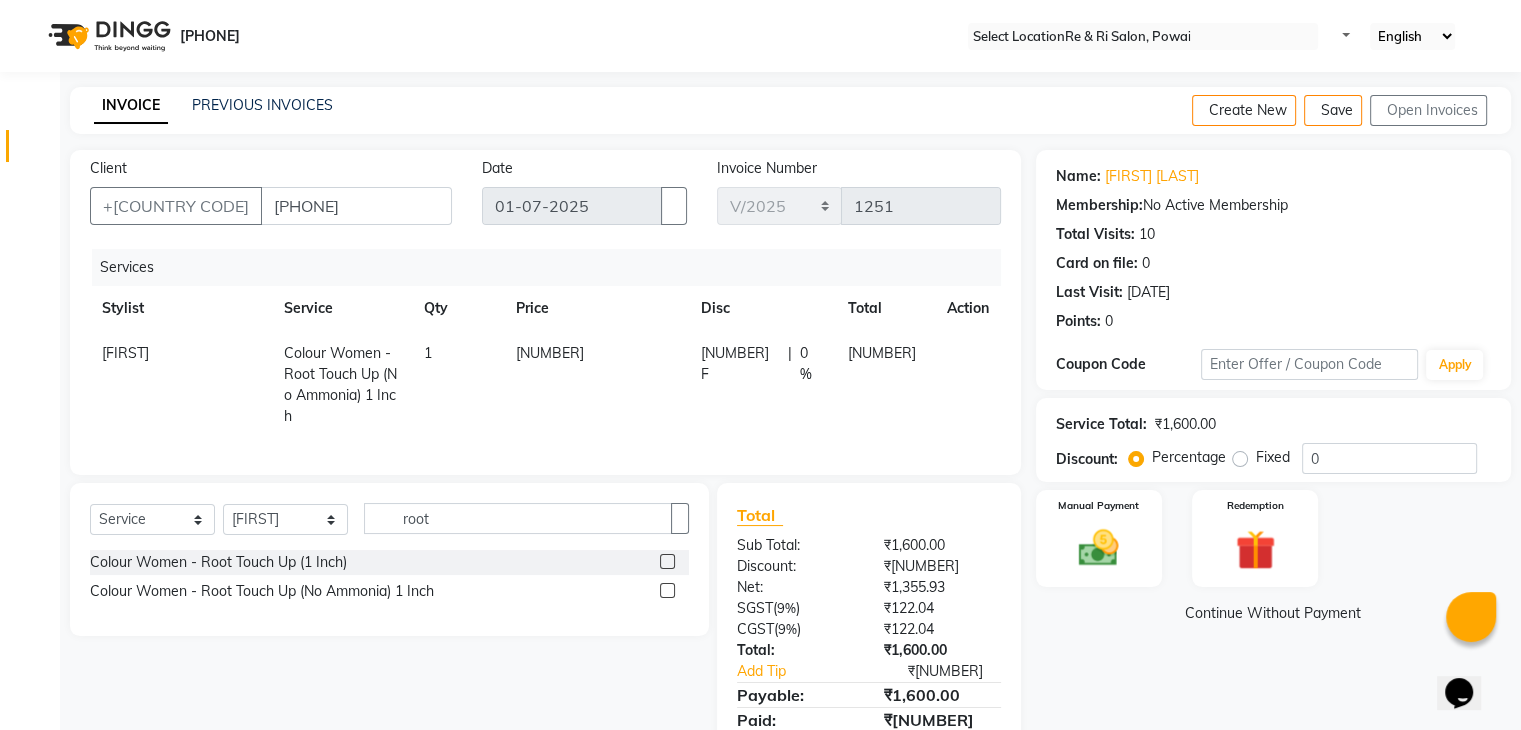 click on "1600" at bounding box center (125, 353) 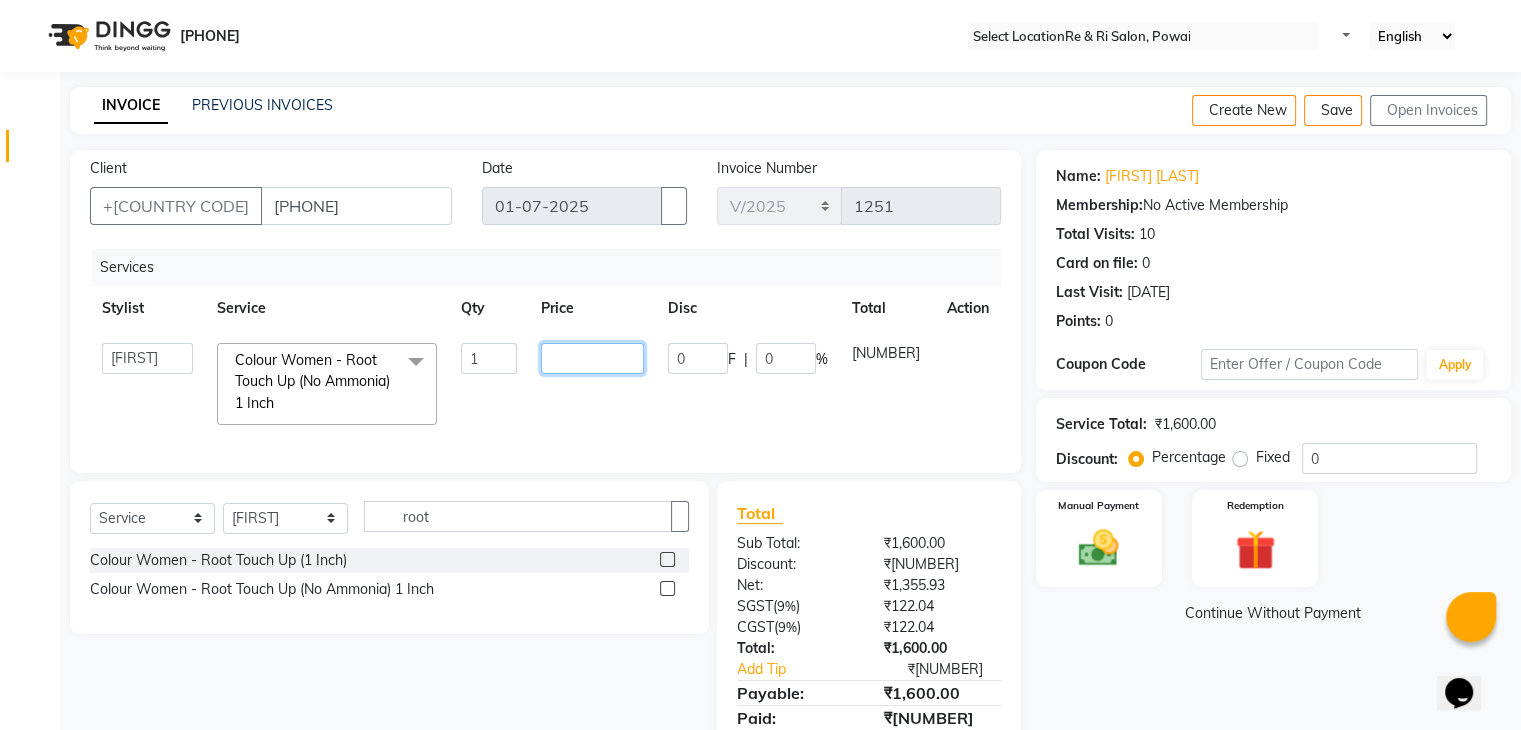 click on "1600" at bounding box center [489, 358] 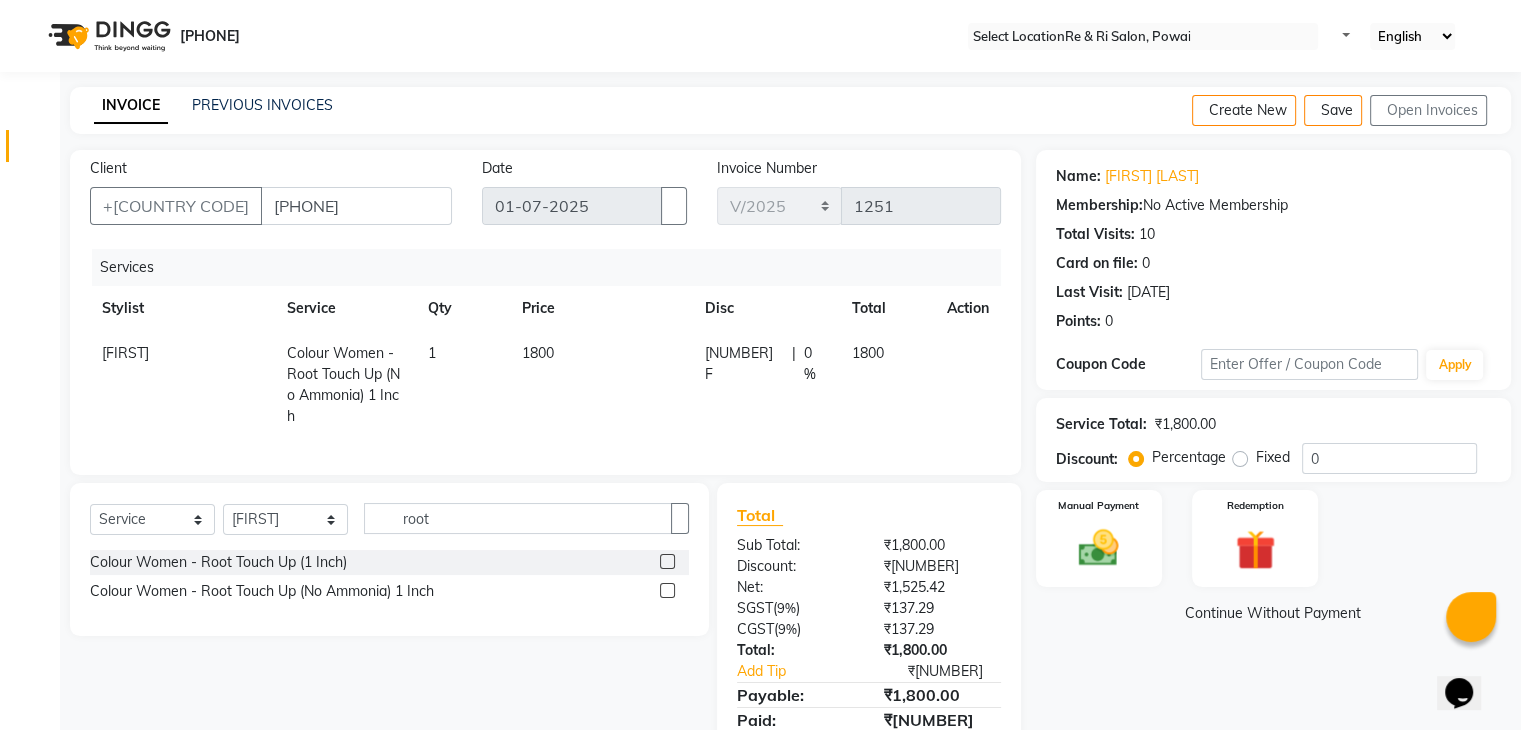 click on "1800" at bounding box center (601, 385) 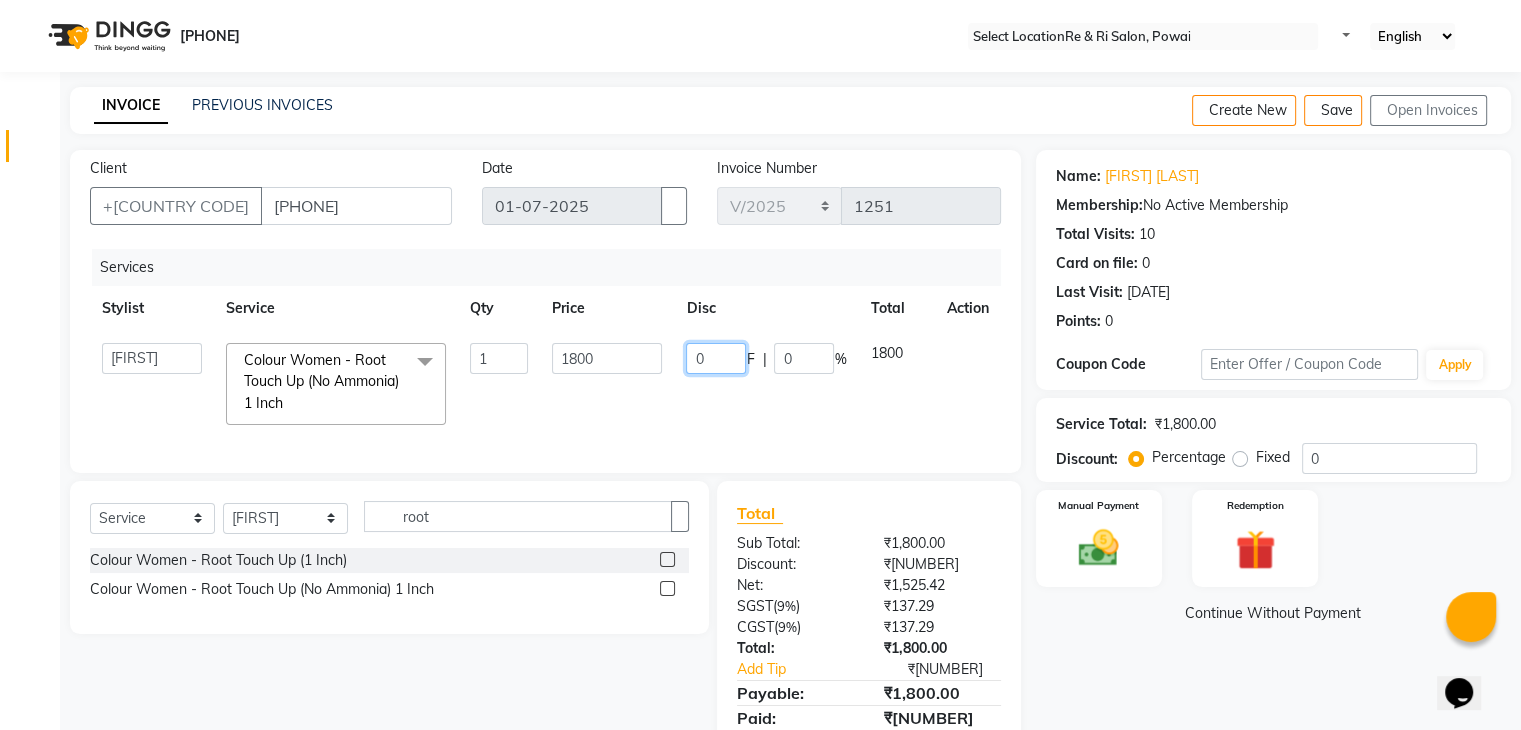 click on "0" at bounding box center (716, 358) 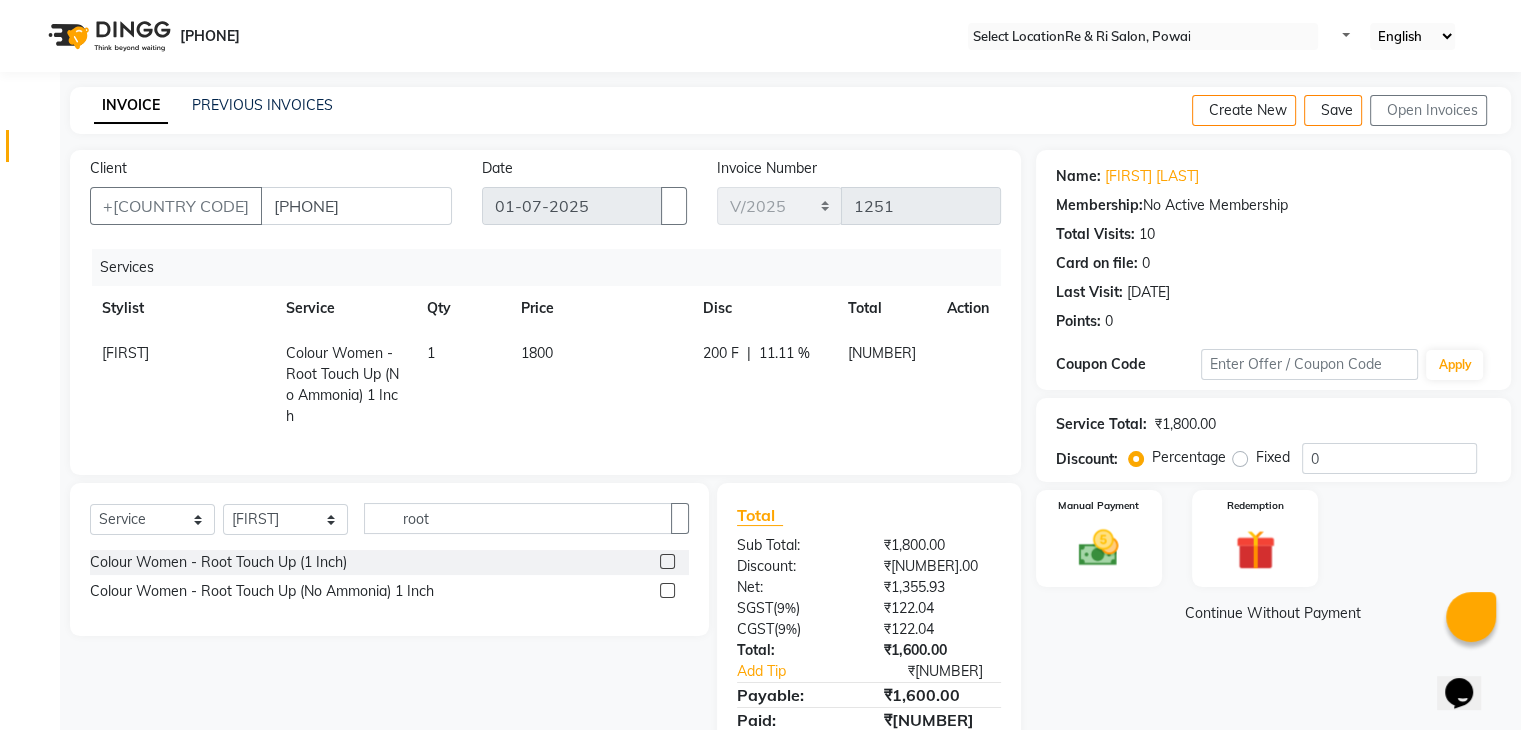 click on "200 F | 11.11 %" at bounding box center (763, 385) 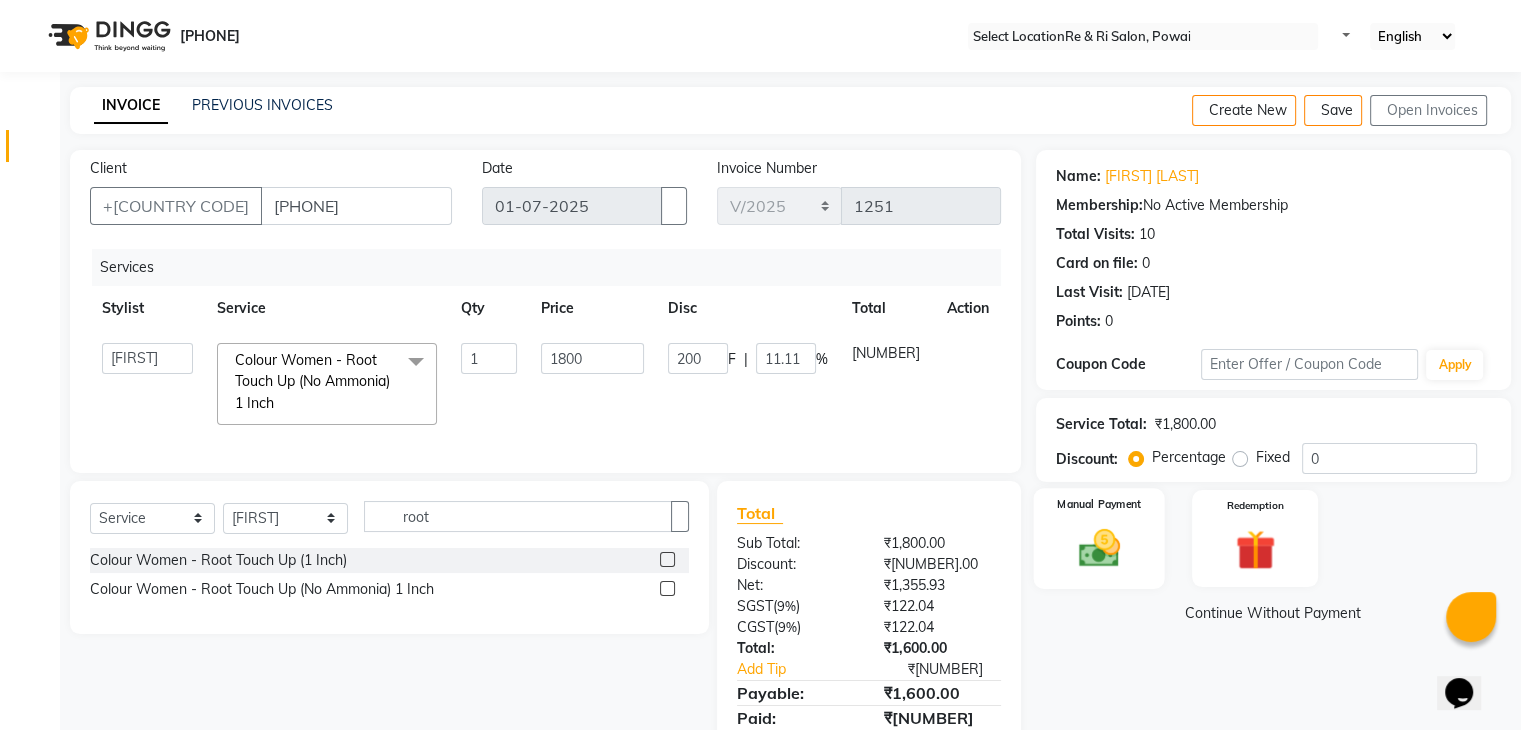 click at bounding box center [1098, 548] 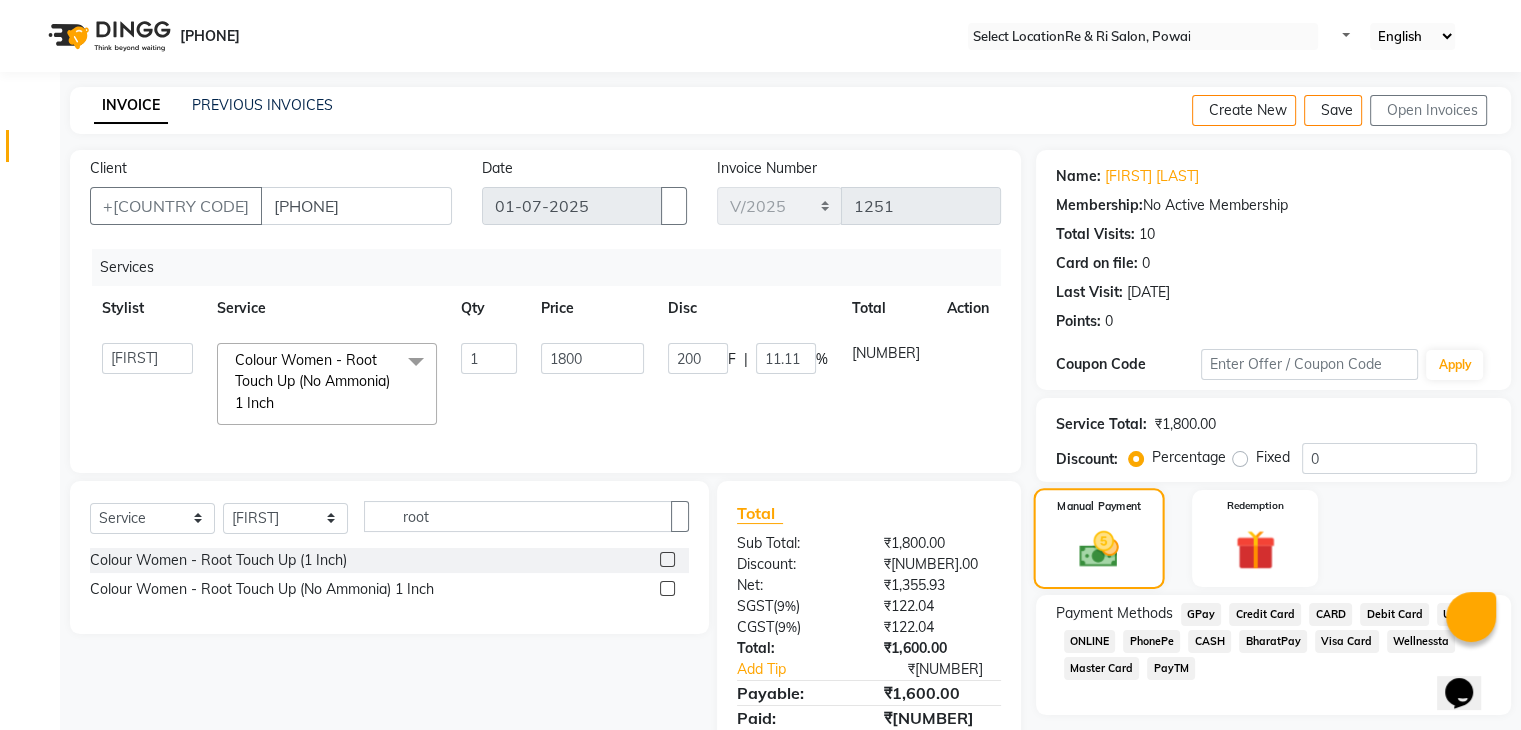 scroll, scrollTop: 90, scrollLeft: 0, axis: vertical 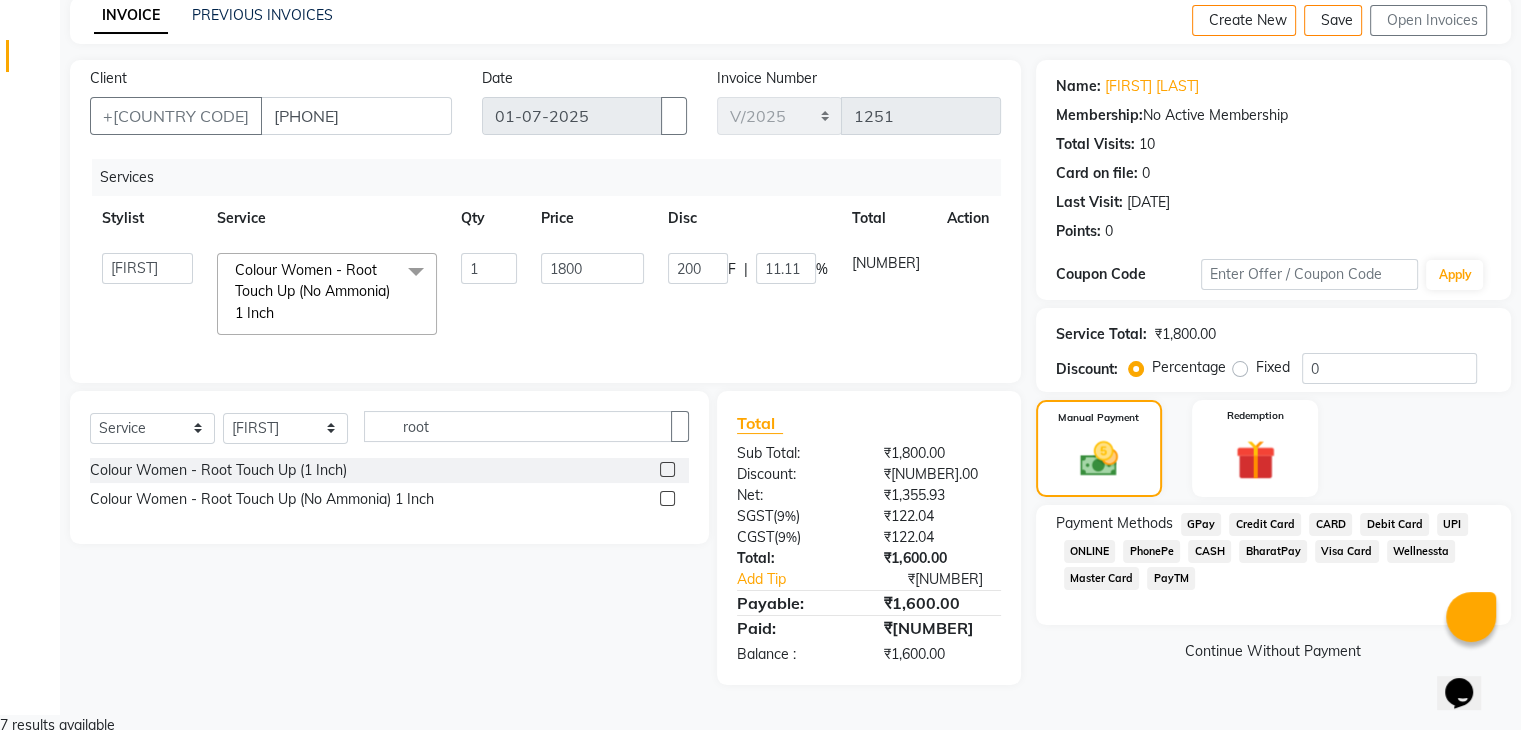 click on "GPay" at bounding box center (1201, 524) 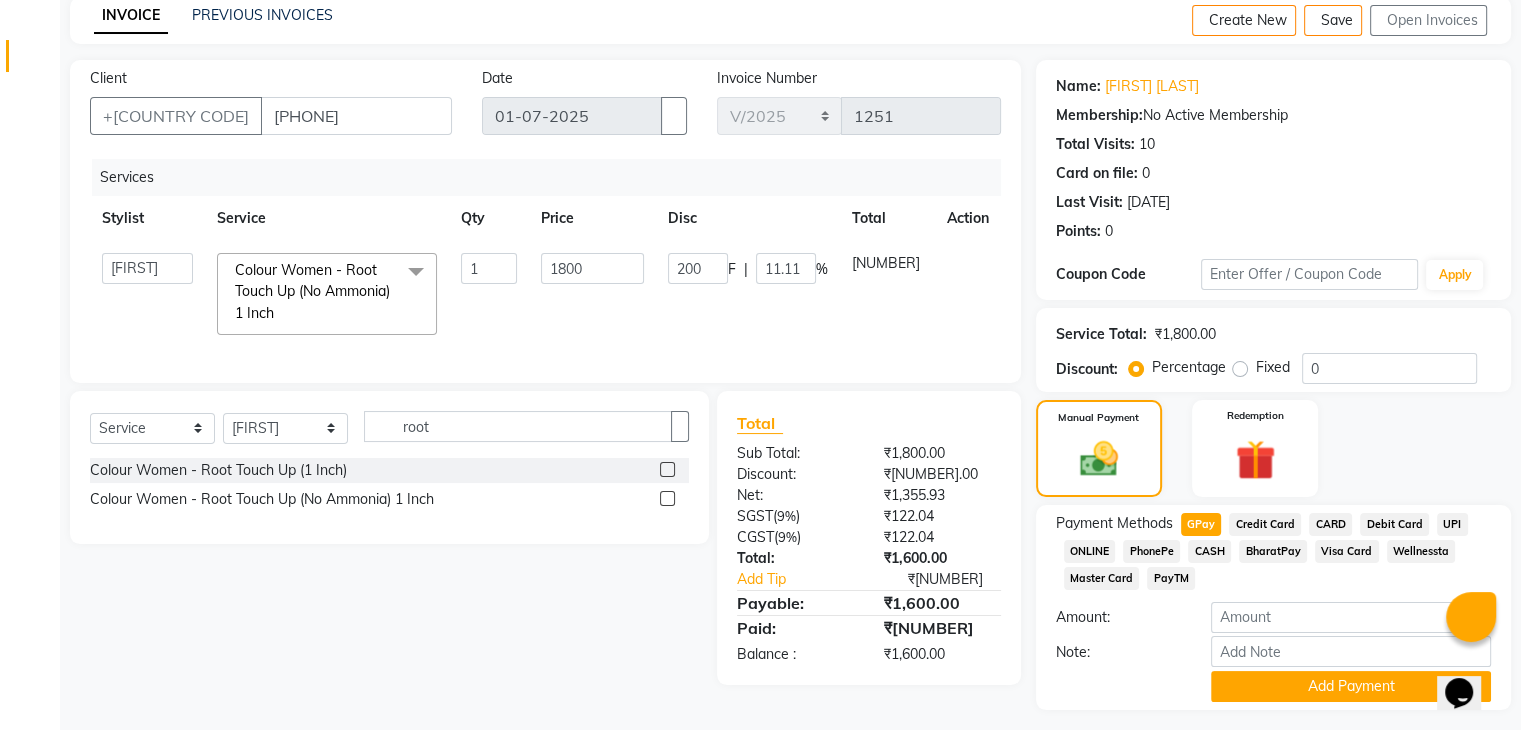 scroll, scrollTop: 145, scrollLeft: 0, axis: vertical 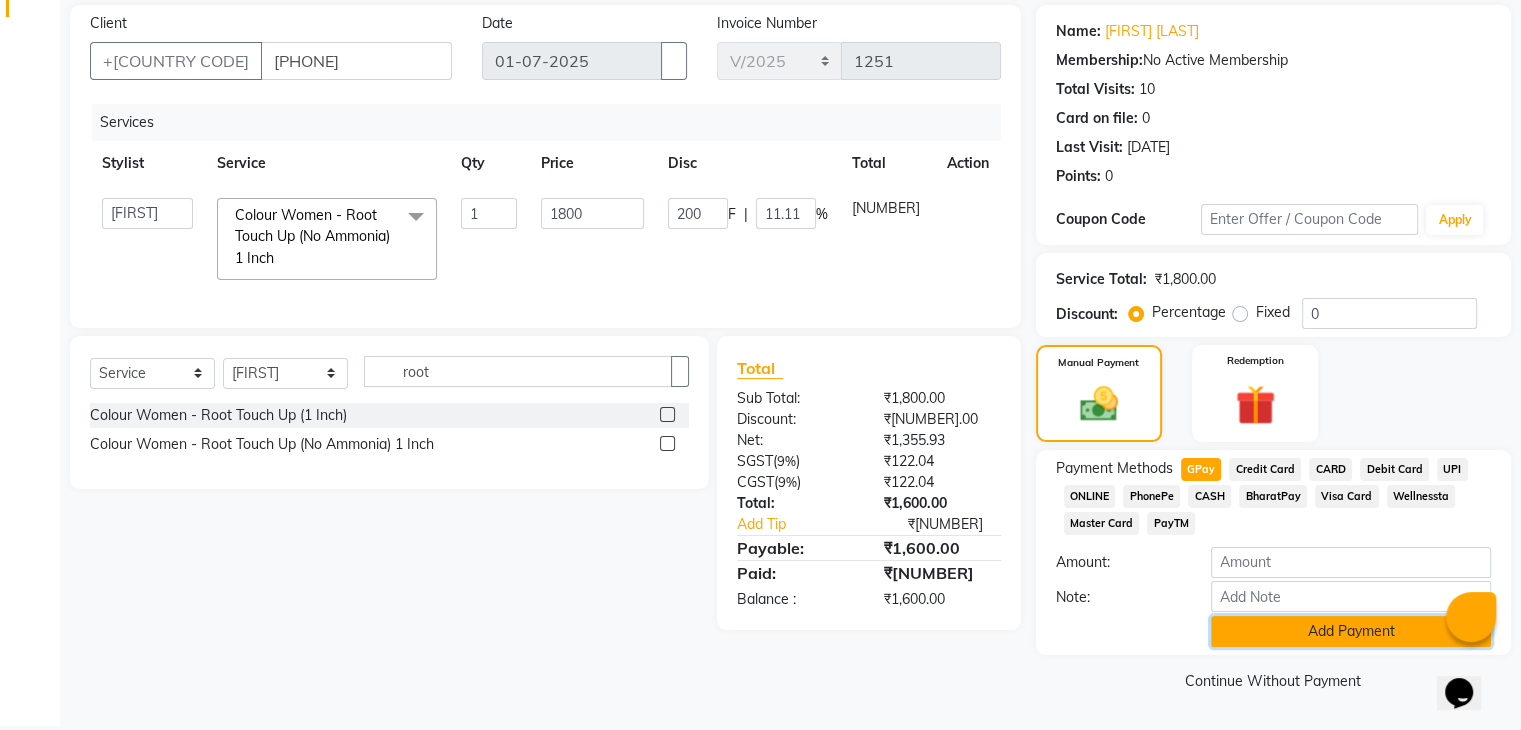 click on "Add Payment" at bounding box center [1351, 631] 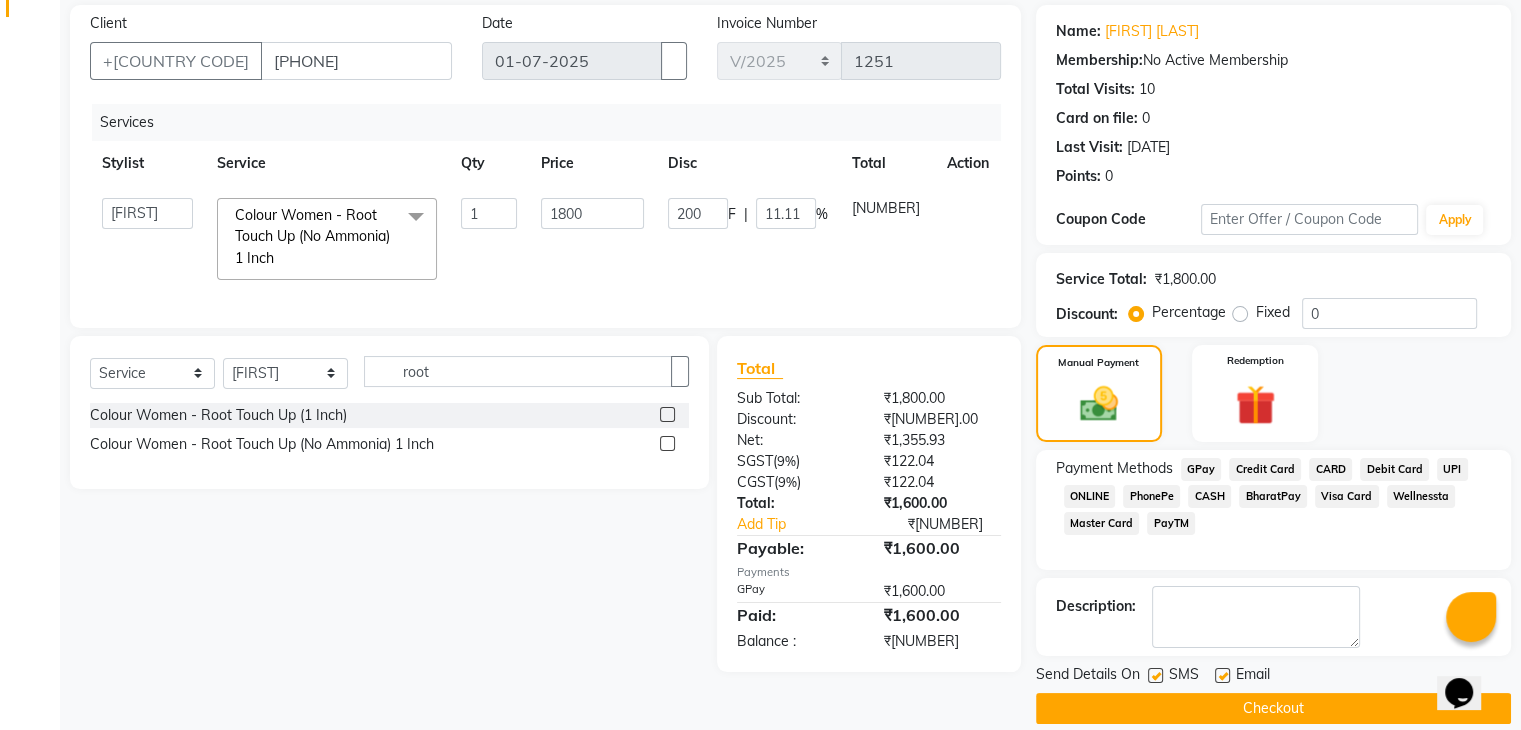 scroll, scrollTop: 171, scrollLeft: 0, axis: vertical 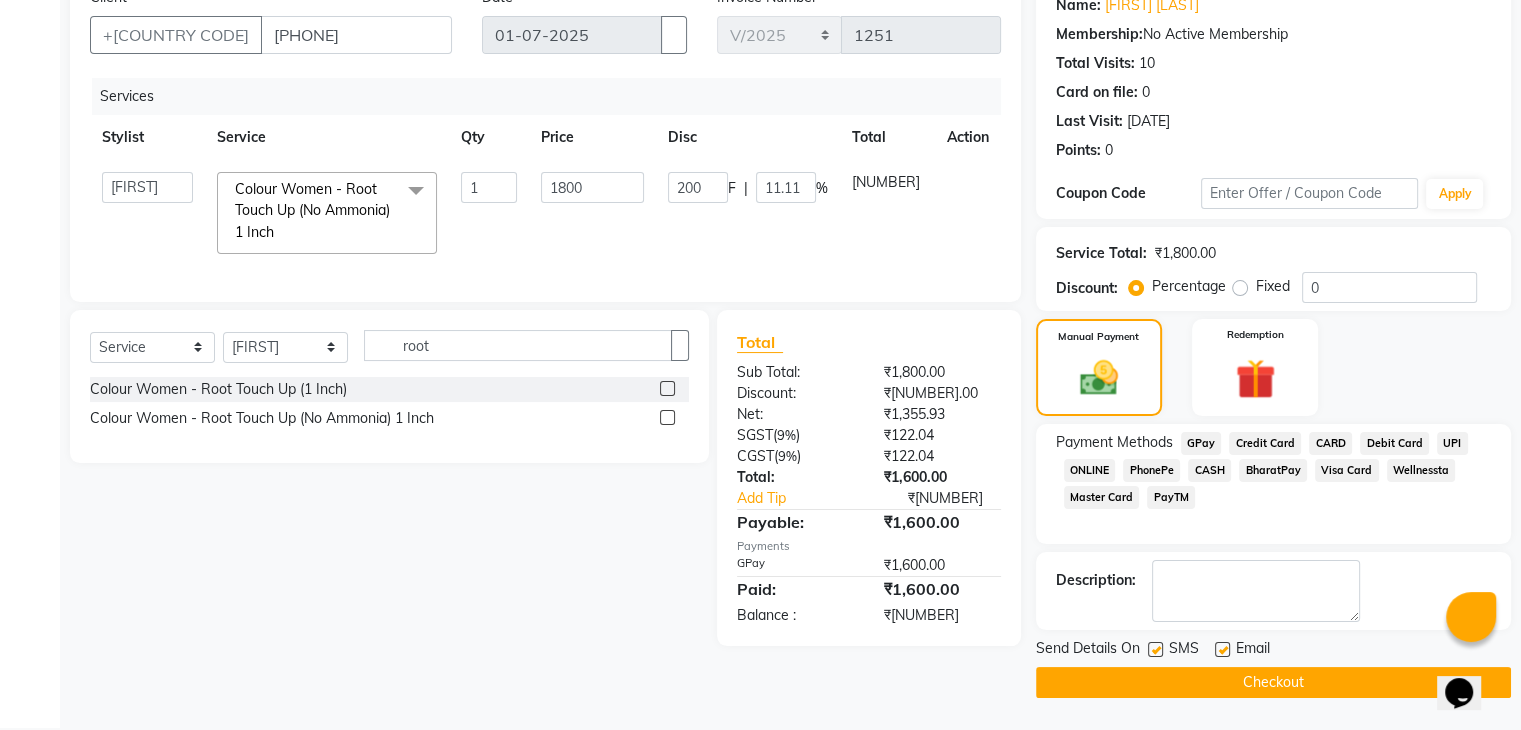 click at bounding box center (1222, 649) 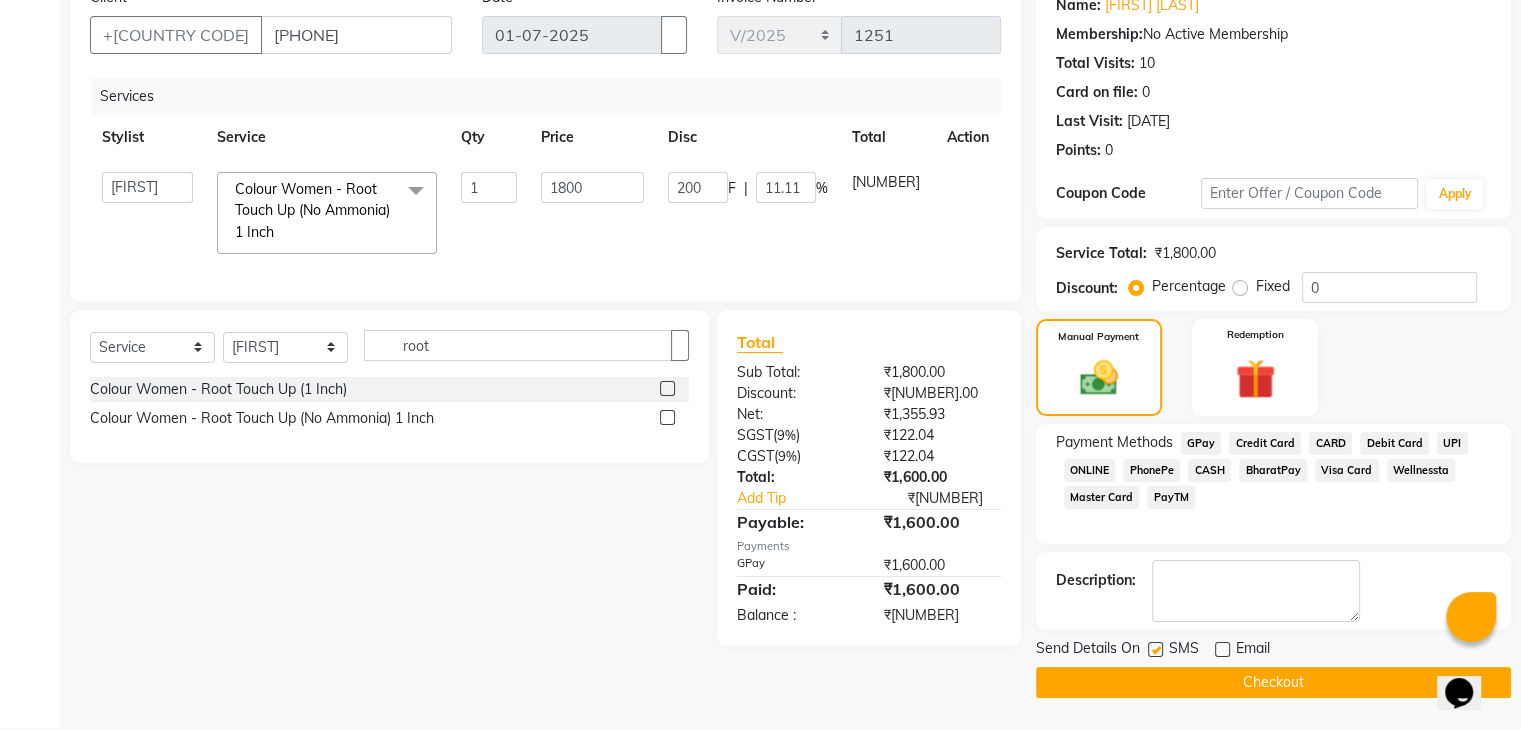 click at bounding box center [1155, 649] 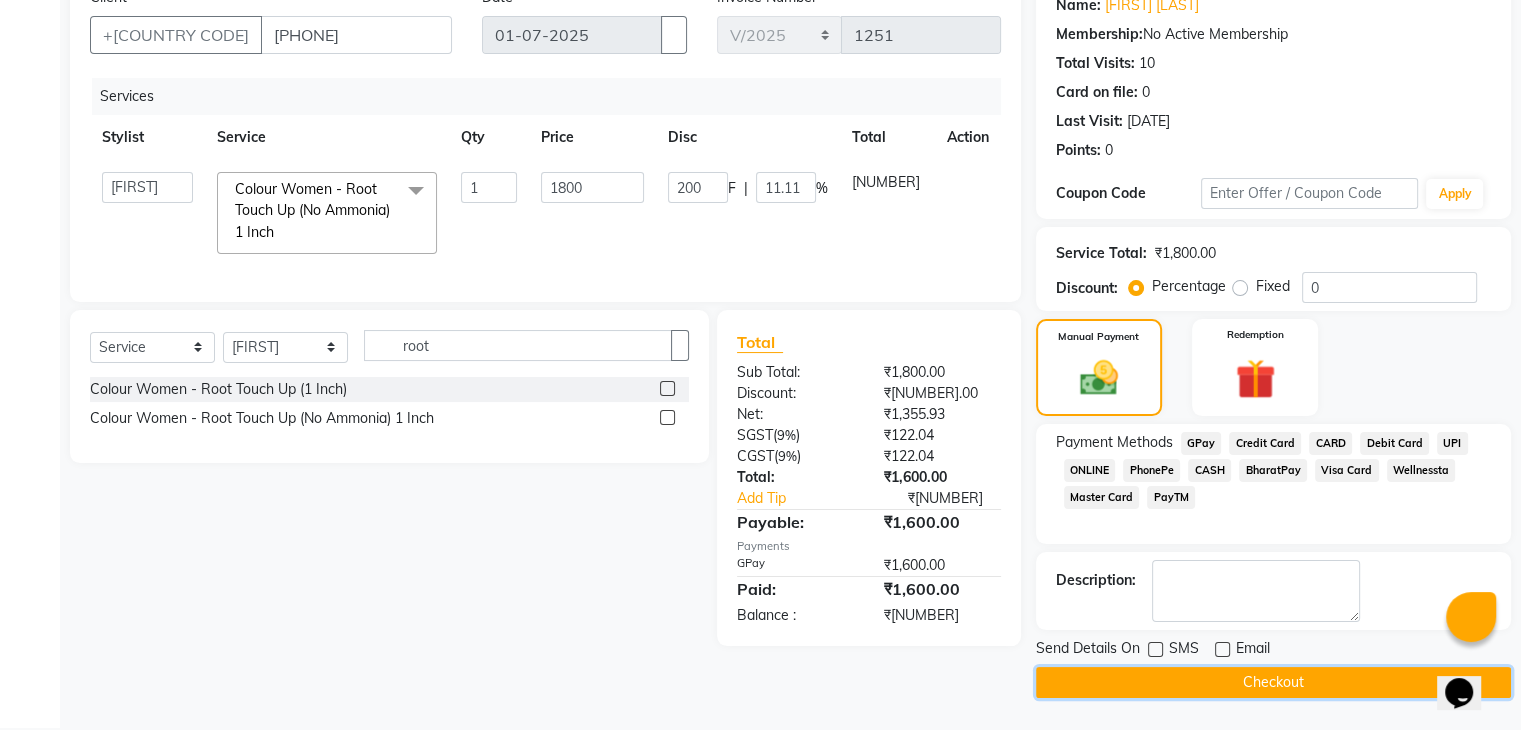 click on "Checkout" at bounding box center [1273, 682] 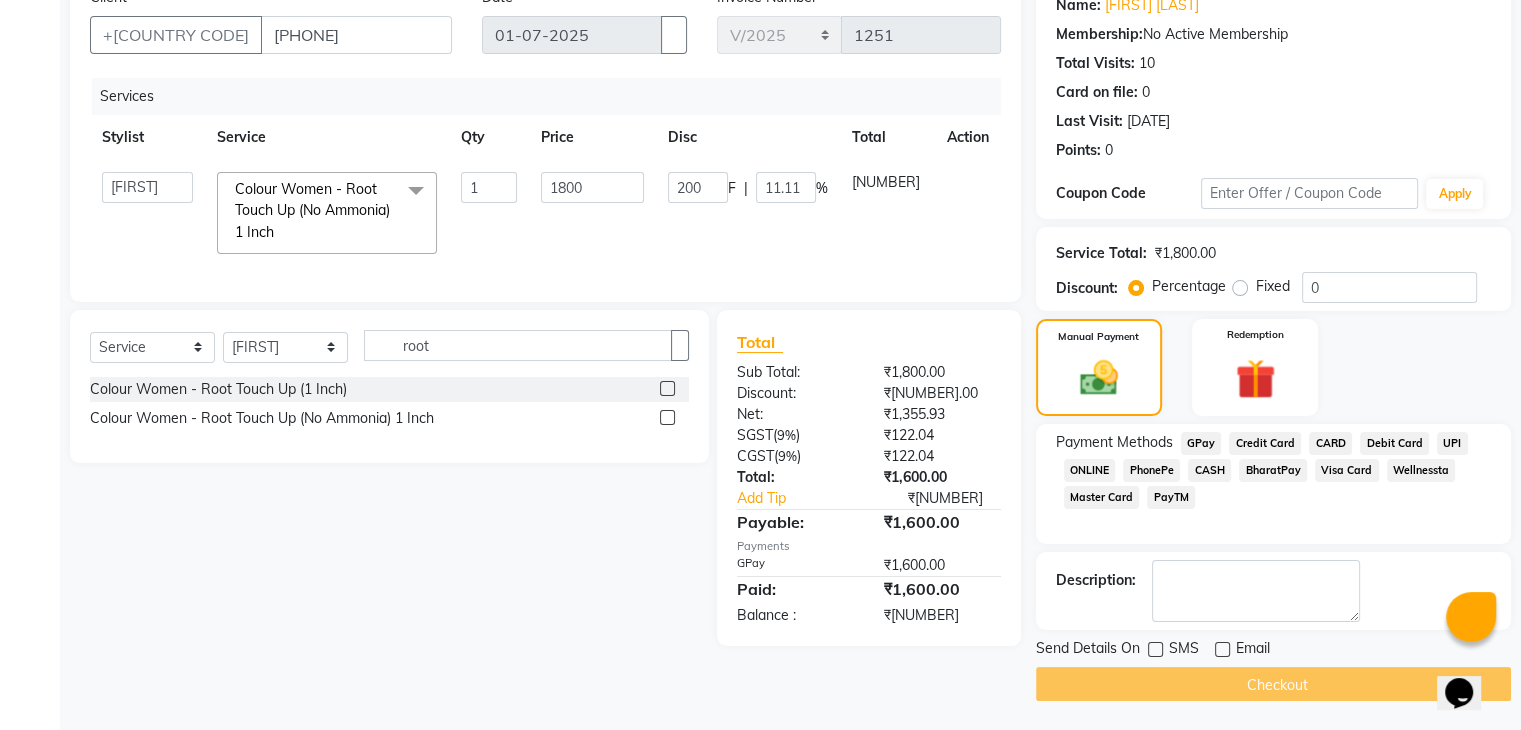 click on "CGST  ( 9% )" at bounding box center [795, 435] 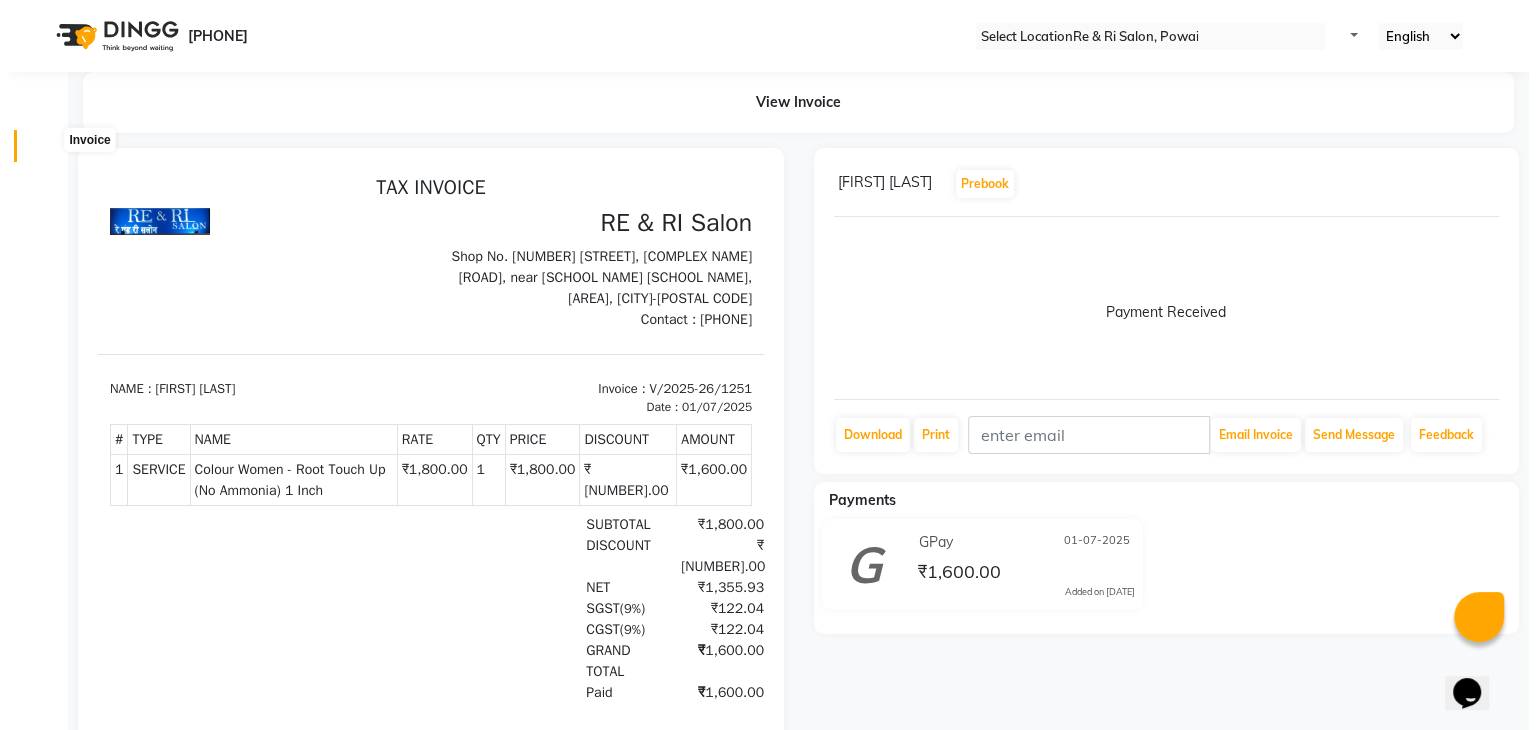 scroll, scrollTop: 0, scrollLeft: 0, axis: both 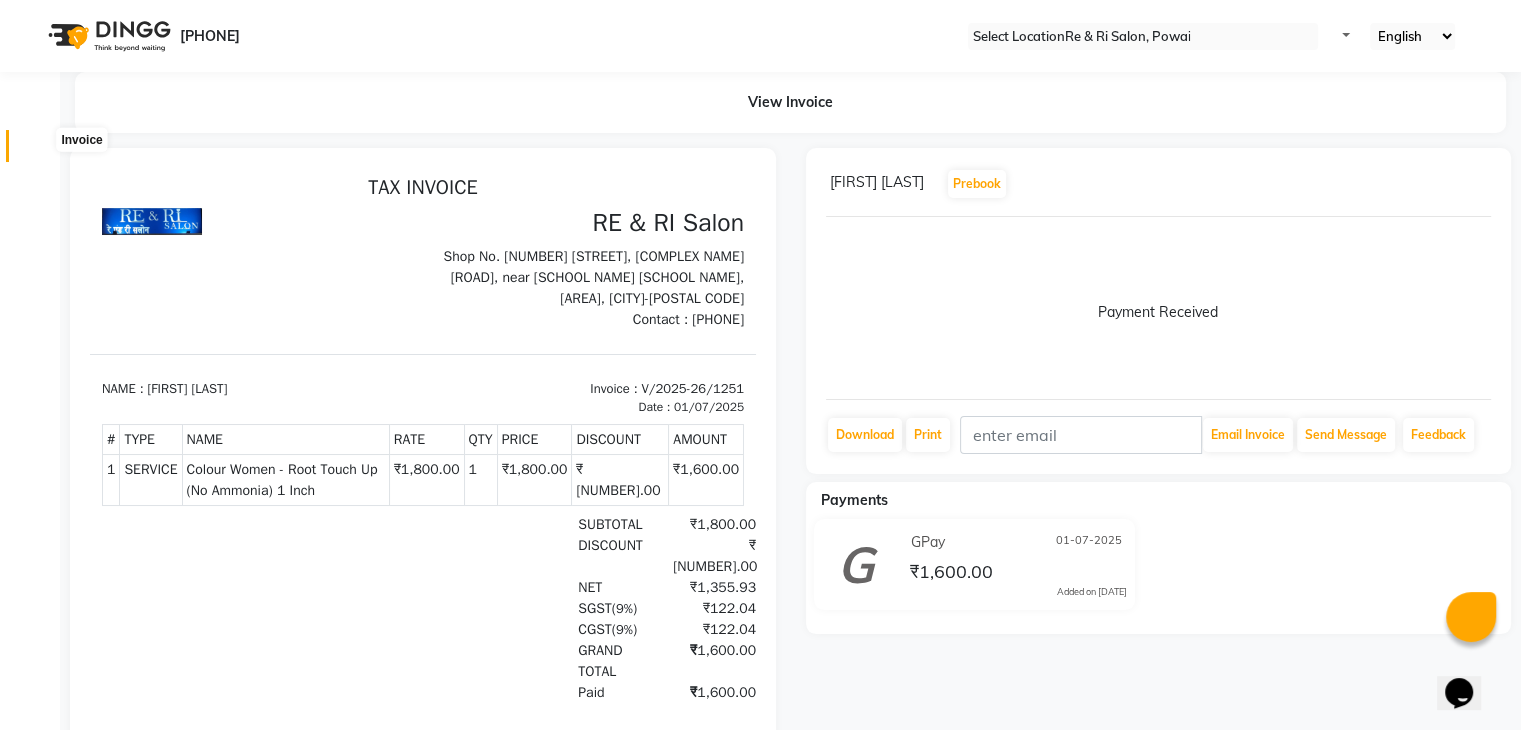 click at bounding box center [38, 151] 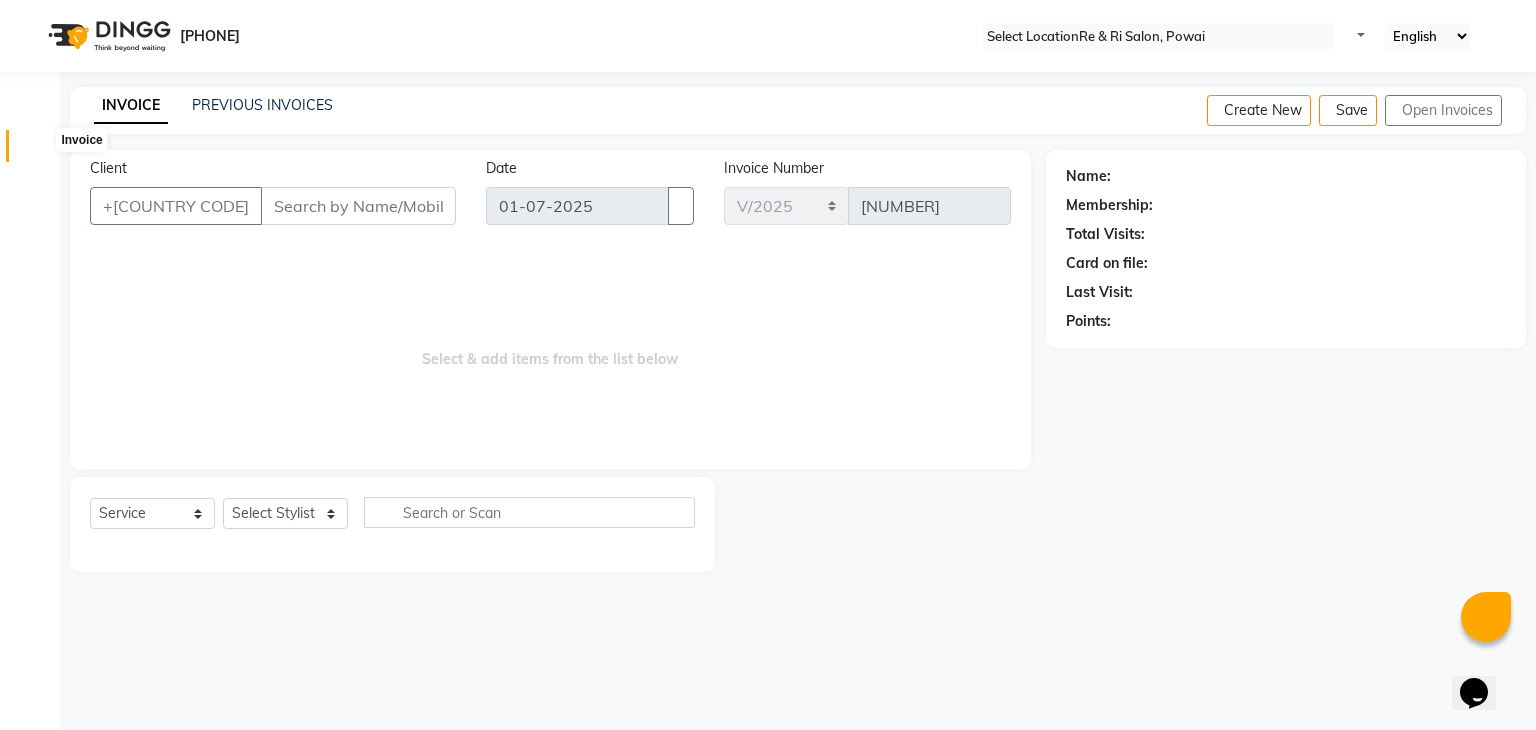 click at bounding box center (38, 151) 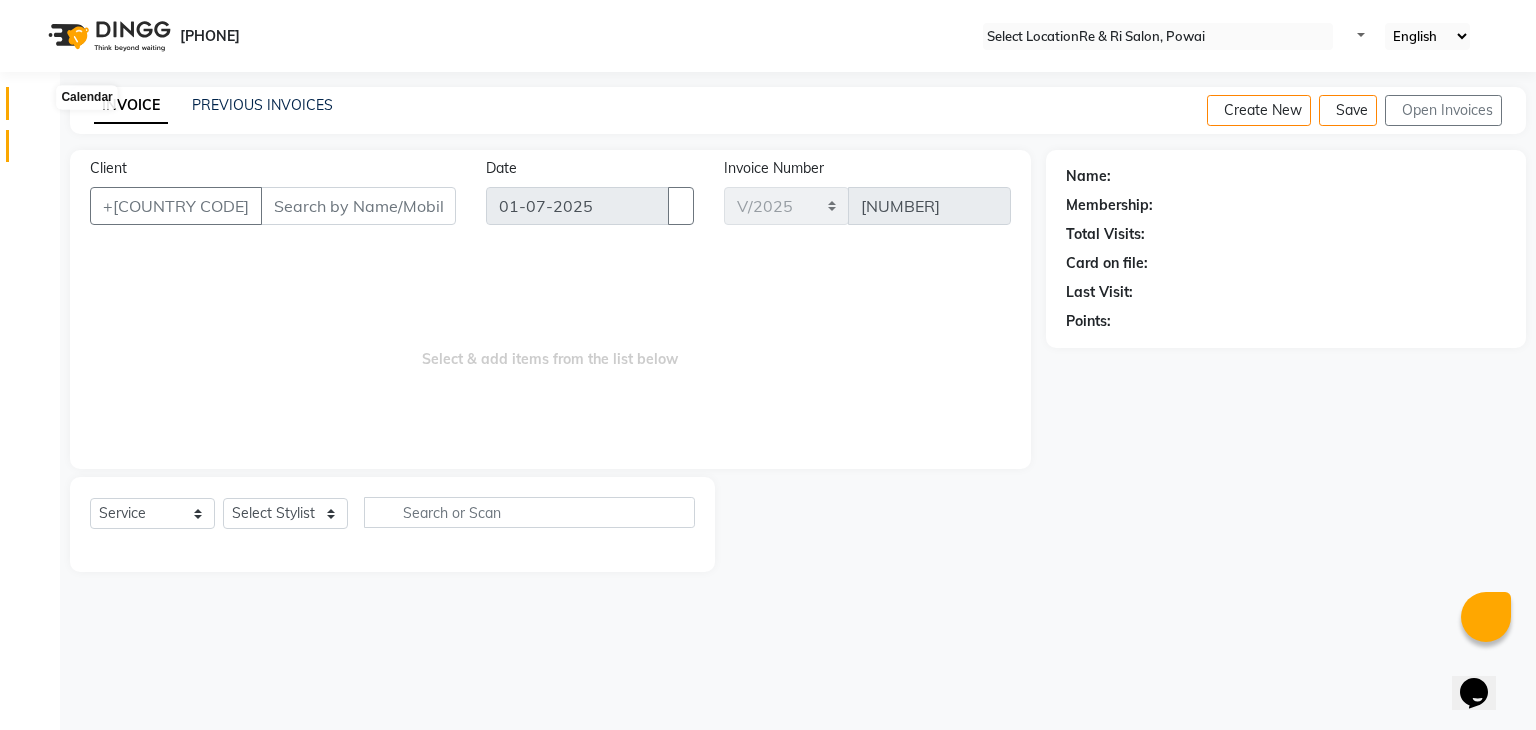click at bounding box center (38, 108) 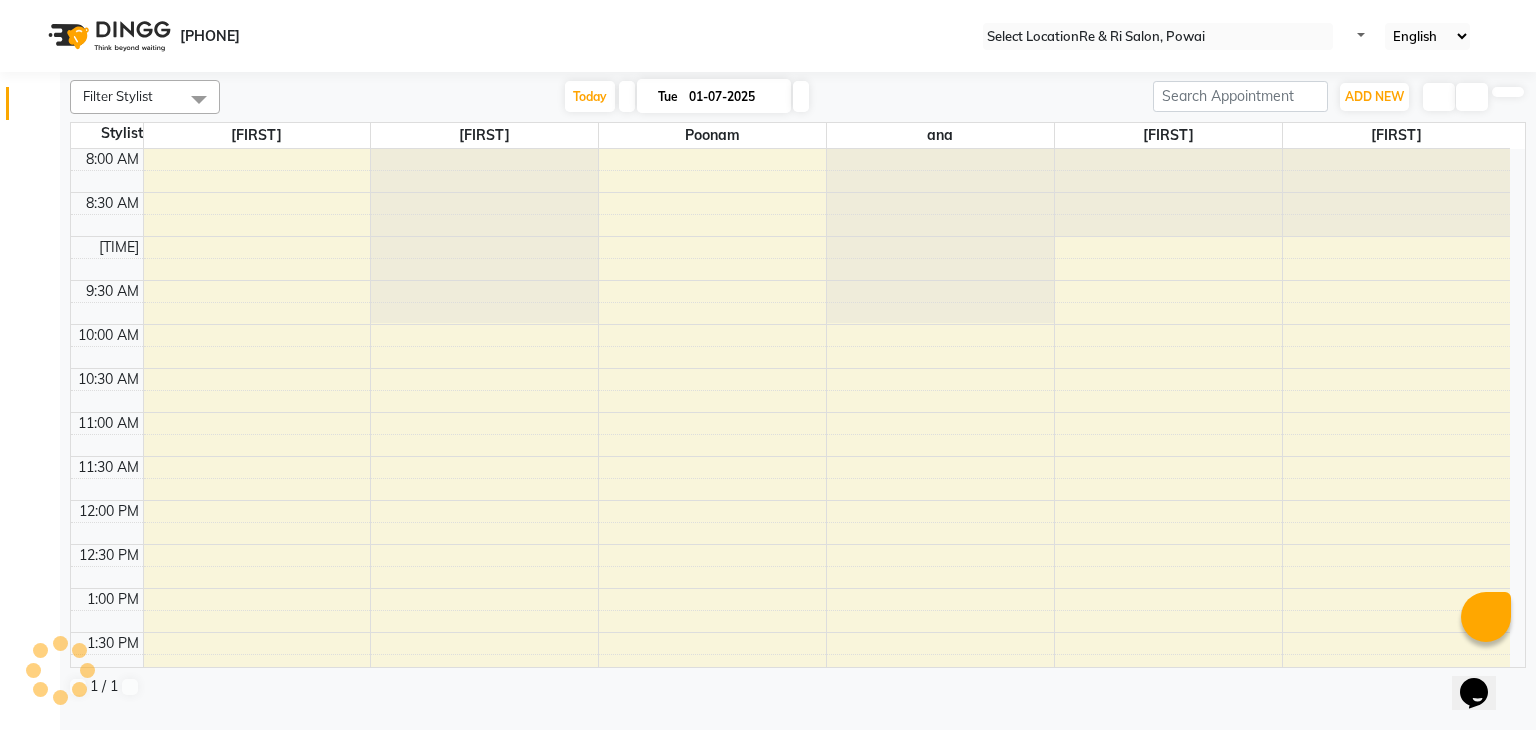scroll, scrollTop: 0, scrollLeft: 0, axis: both 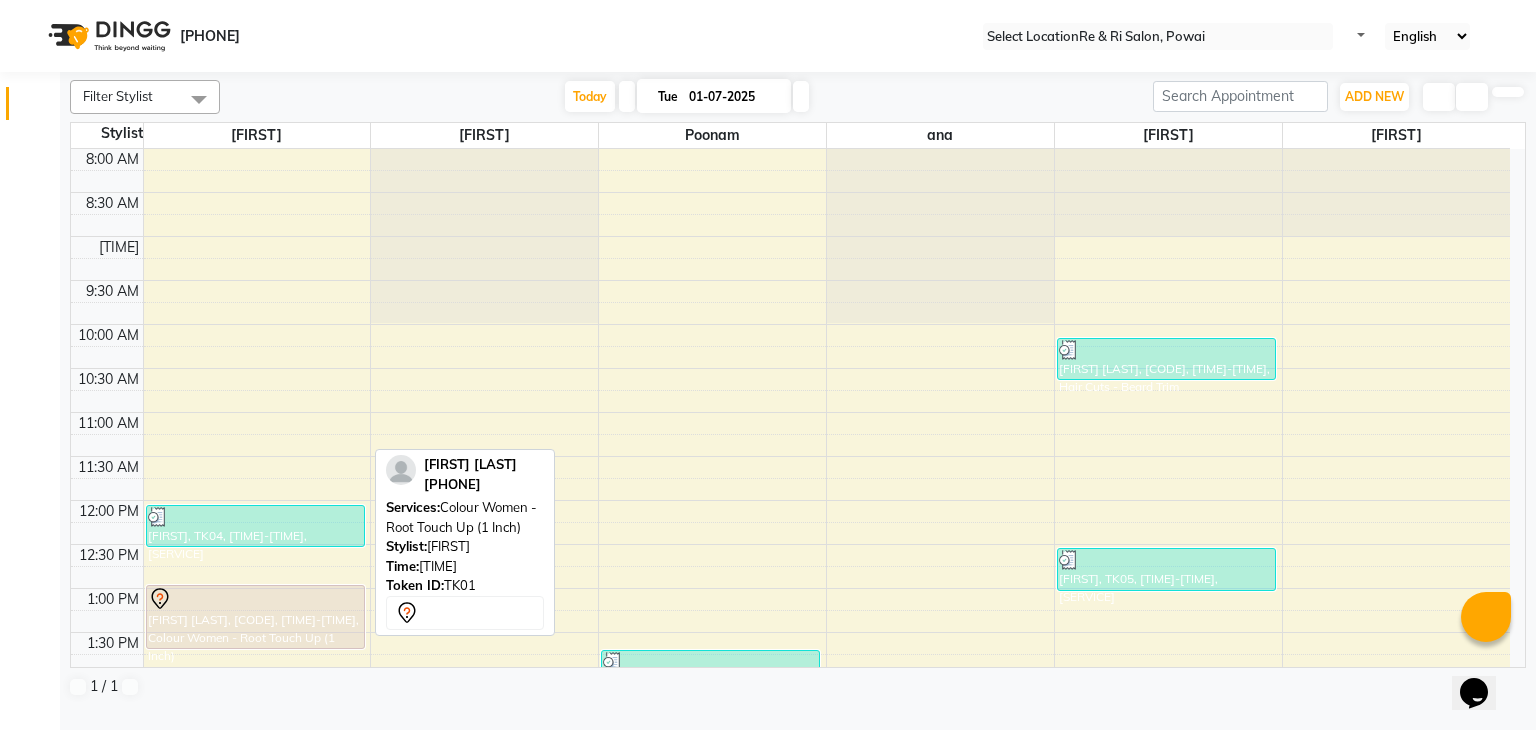 click at bounding box center (255, 599) 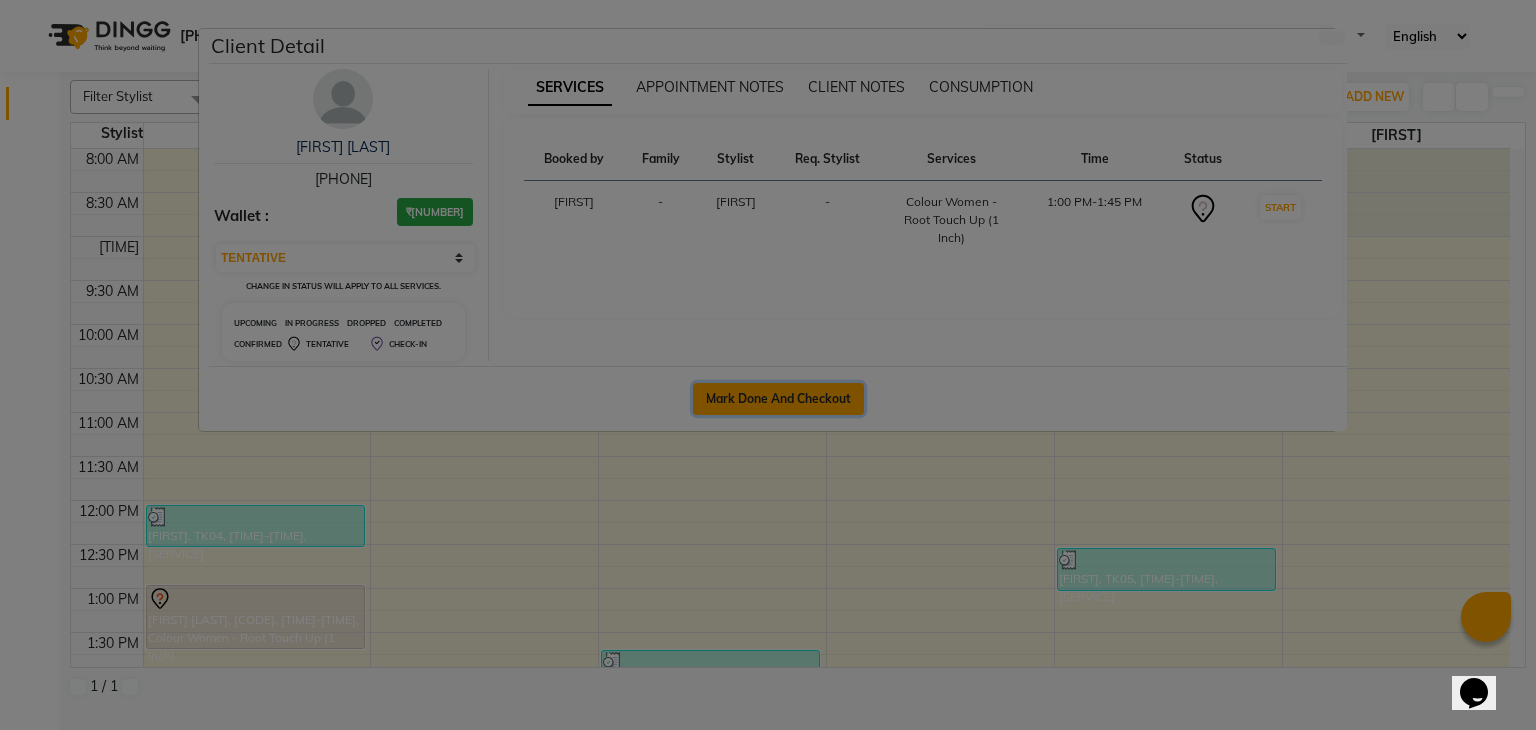 click on "Mark Done And Checkout" at bounding box center [778, 399] 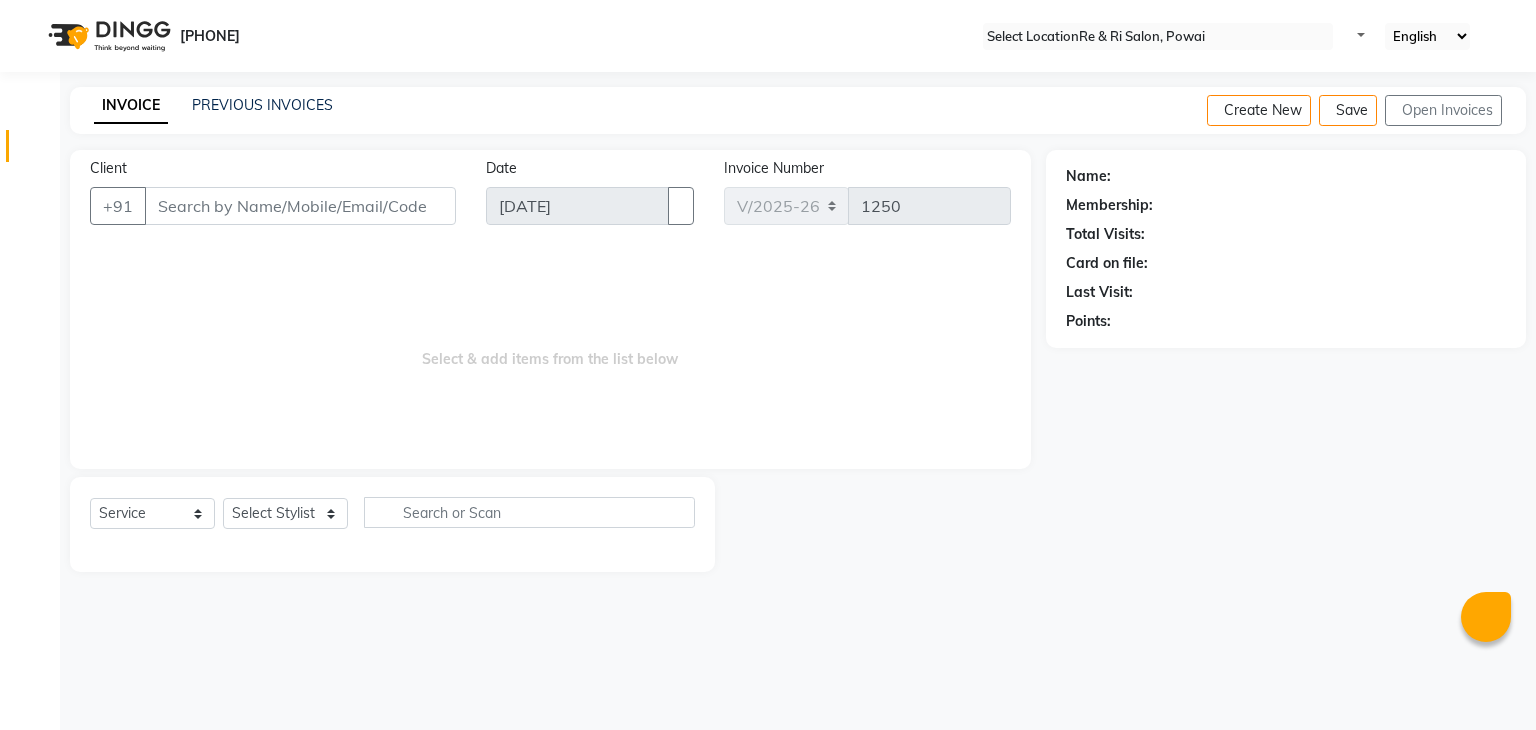 scroll, scrollTop: 0, scrollLeft: 0, axis: both 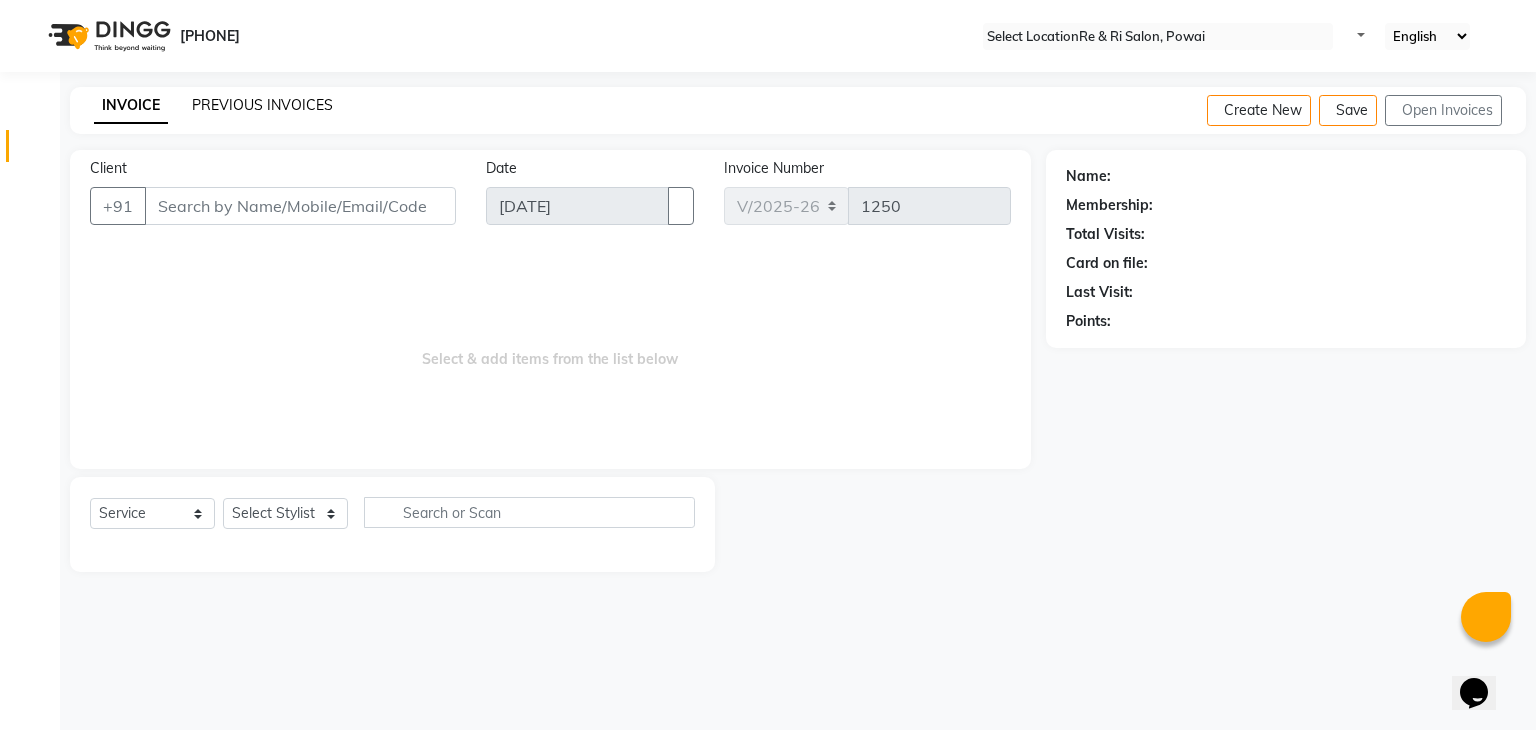 click on "PREVIOUS INVOICES" at bounding box center (262, 105) 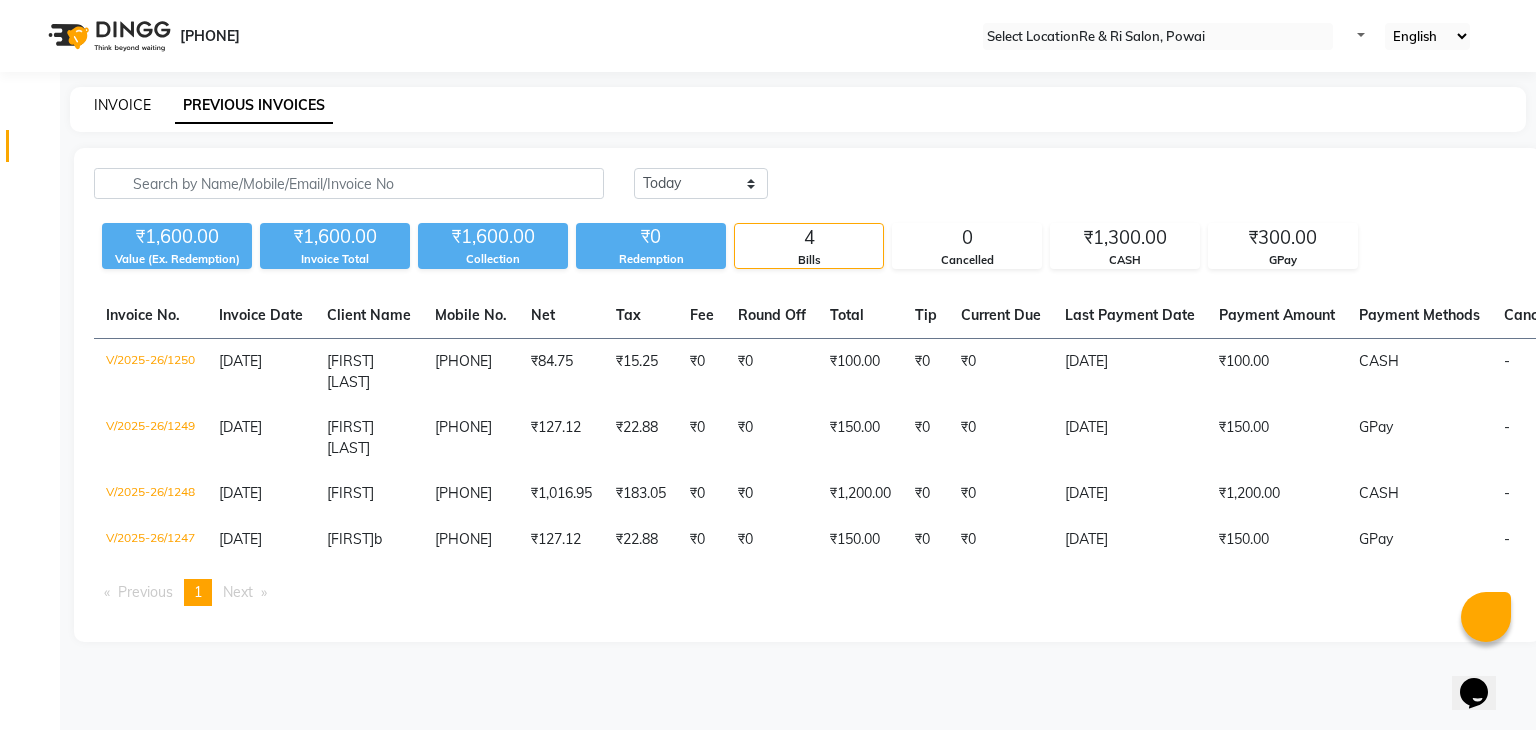click on "INVOICE" at bounding box center (122, 105) 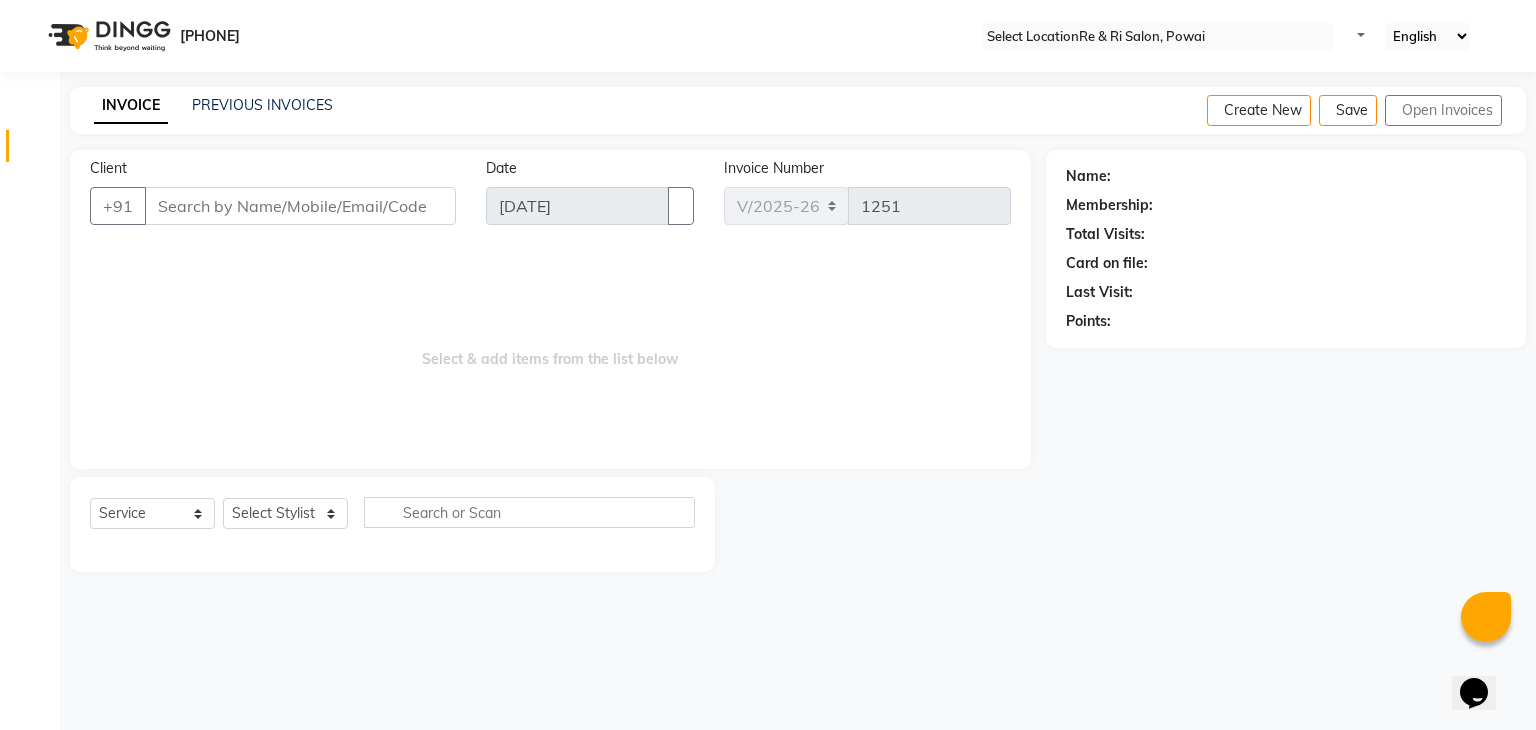 click on "Client" at bounding box center [300, 206] 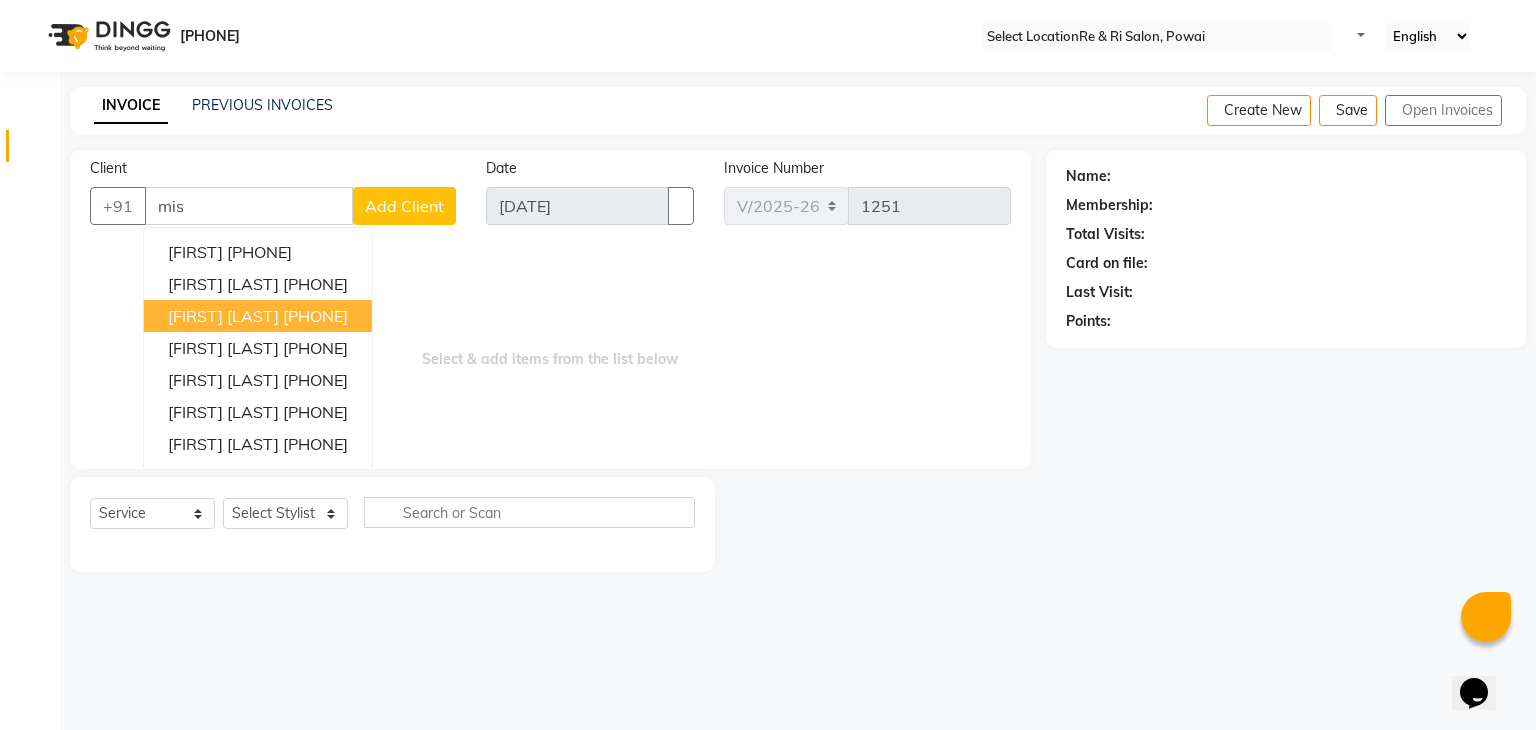type on "mis" 